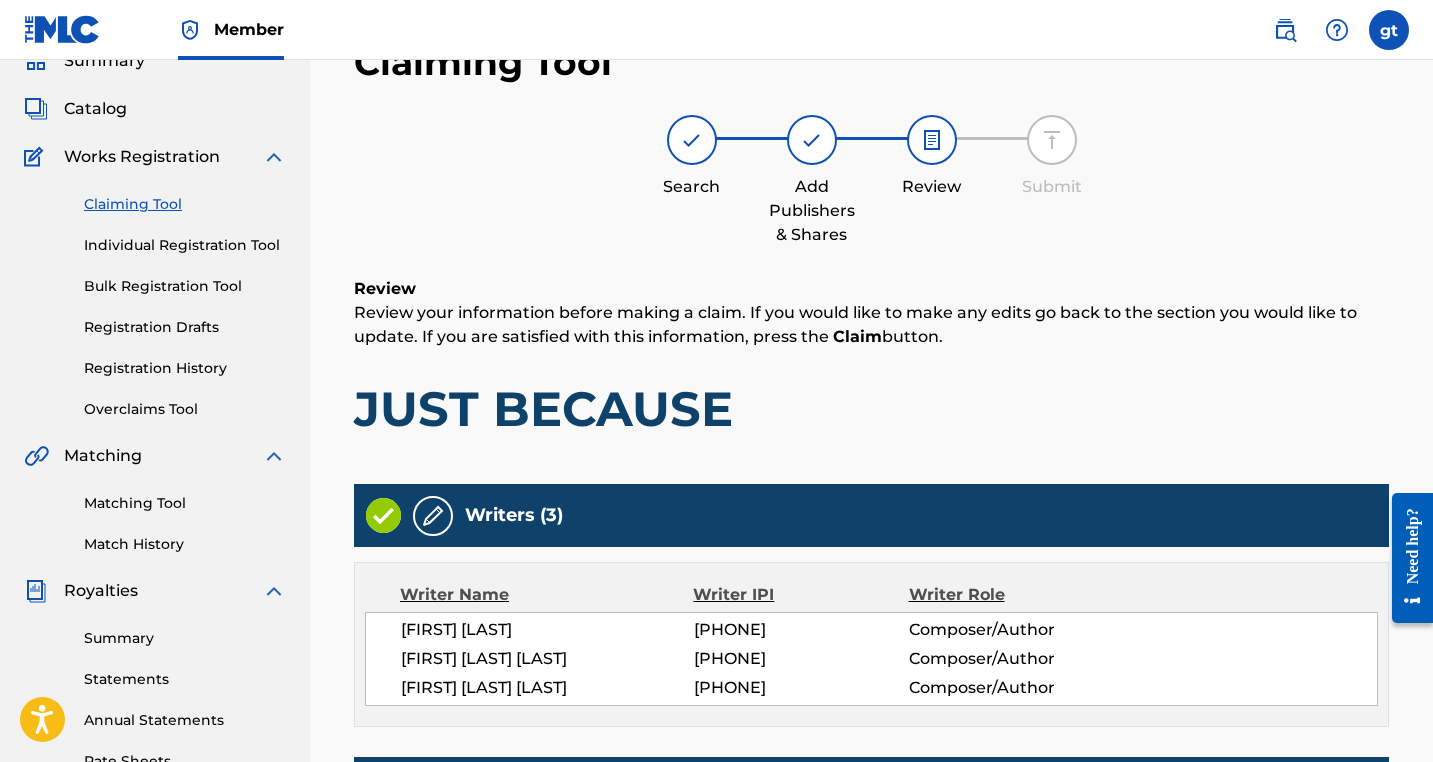 scroll, scrollTop: 177, scrollLeft: 0, axis: vertical 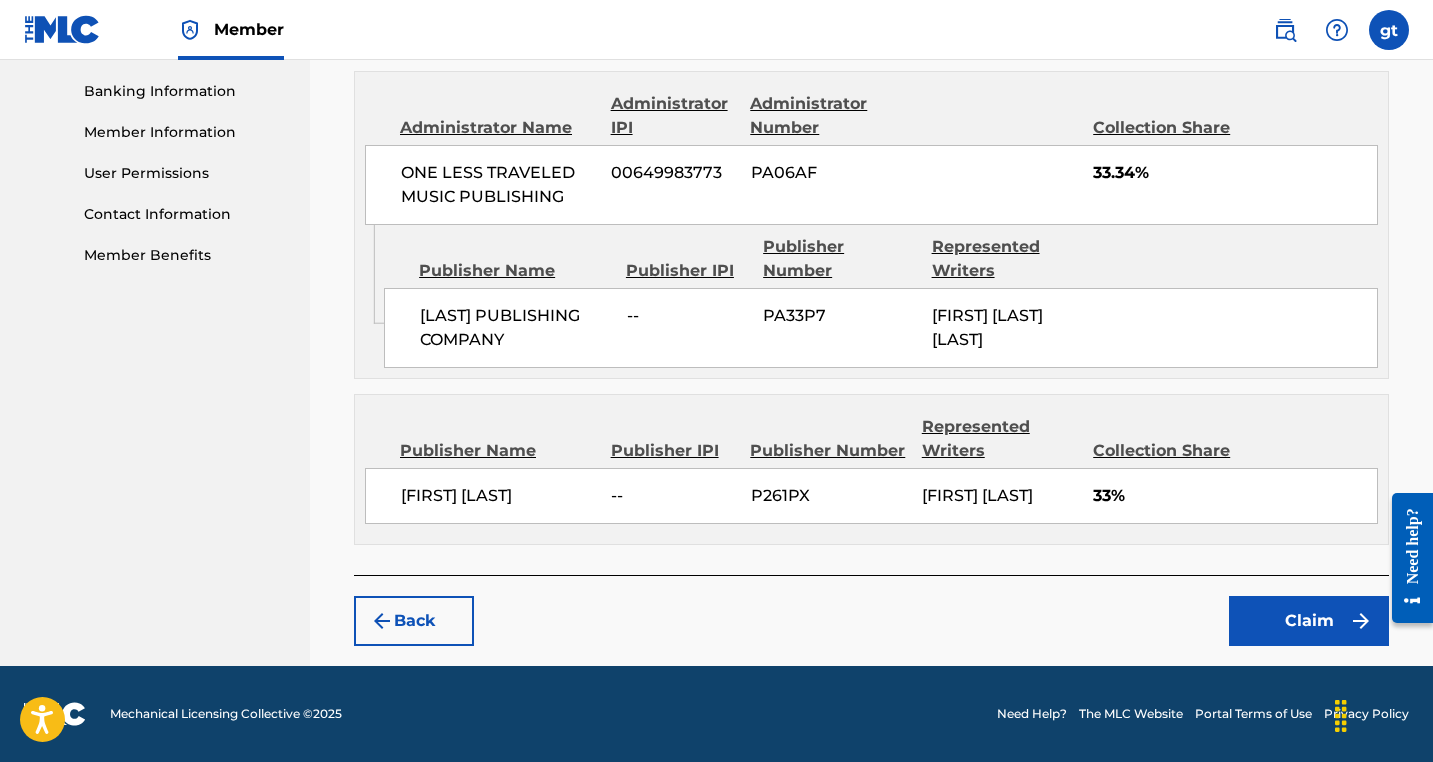 click on "Claim" at bounding box center [1309, 621] 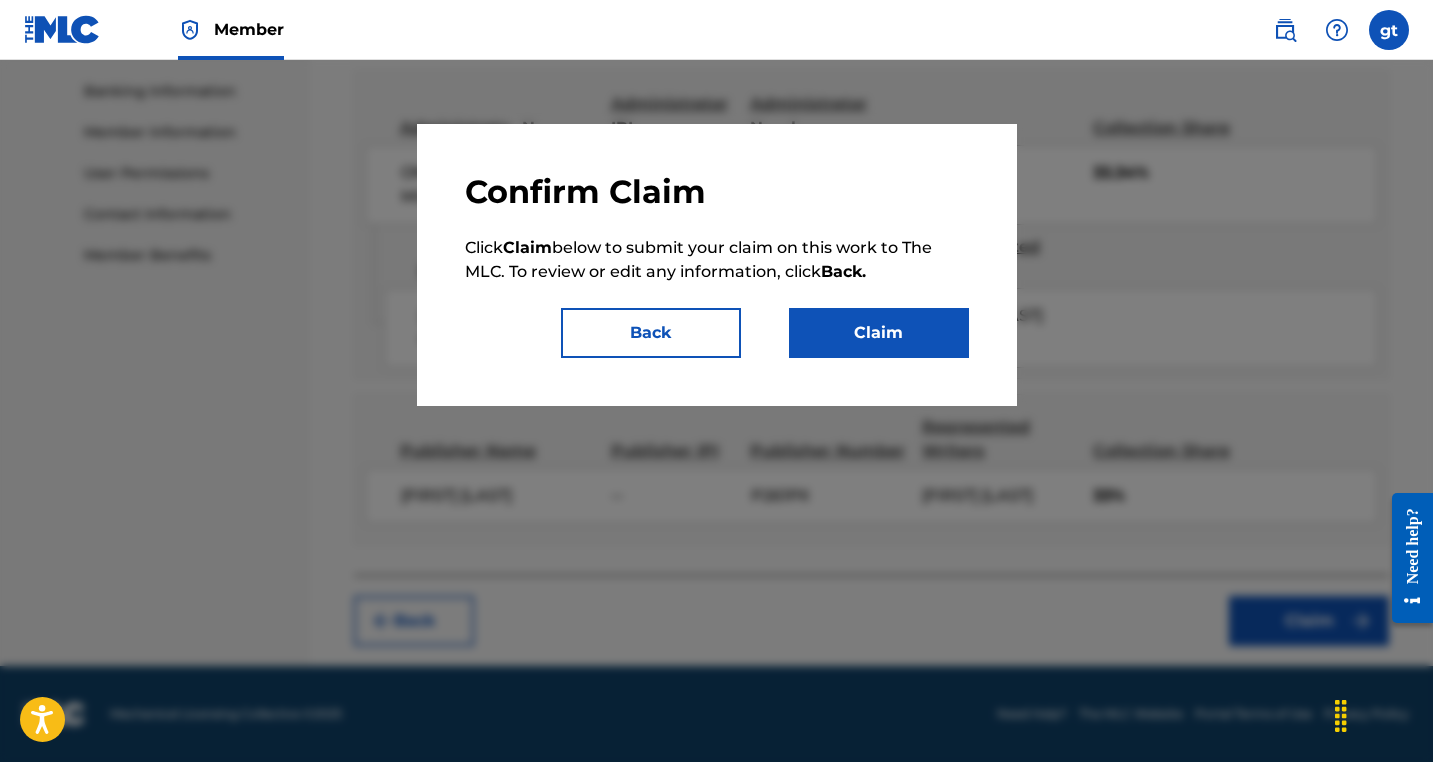 click on "Claim" at bounding box center (879, 333) 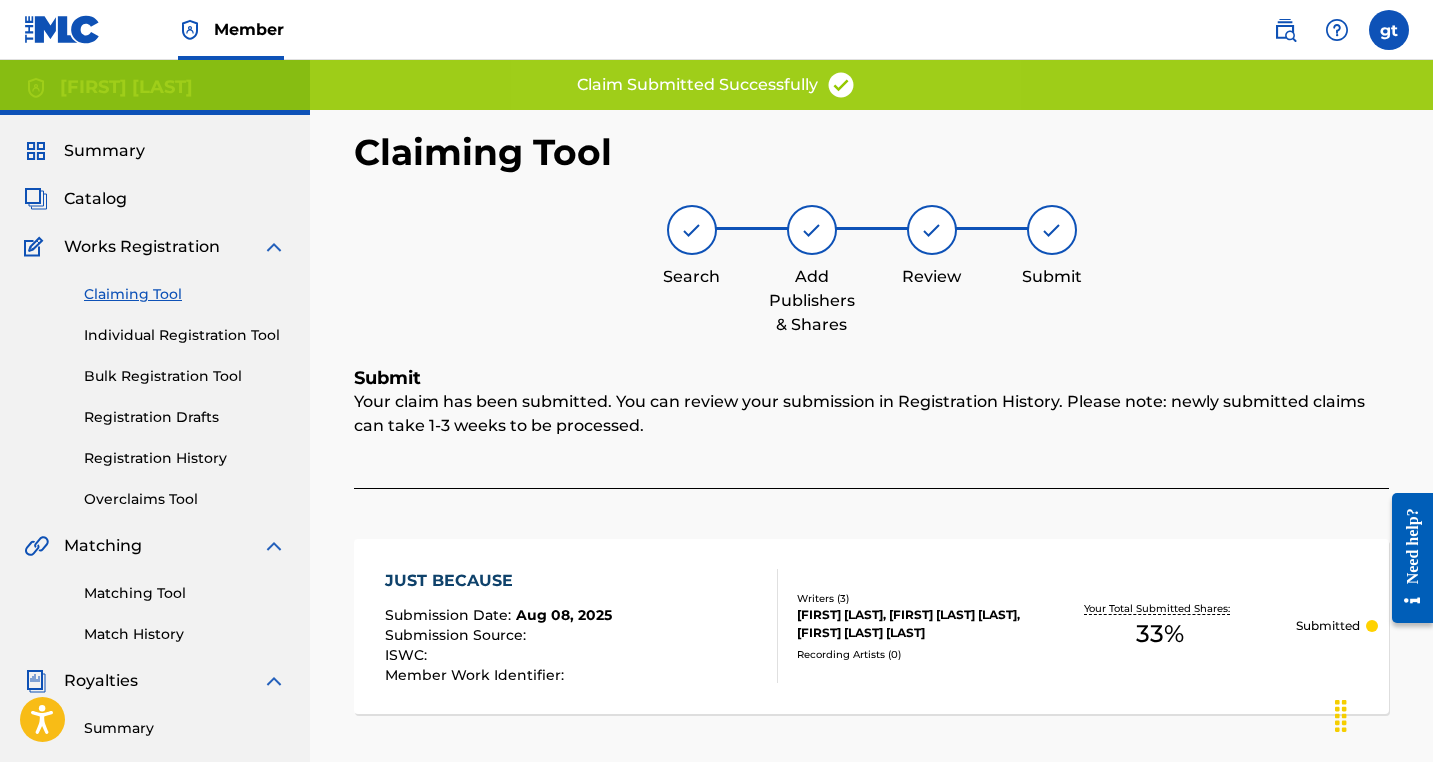 scroll, scrollTop: 0, scrollLeft: 0, axis: both 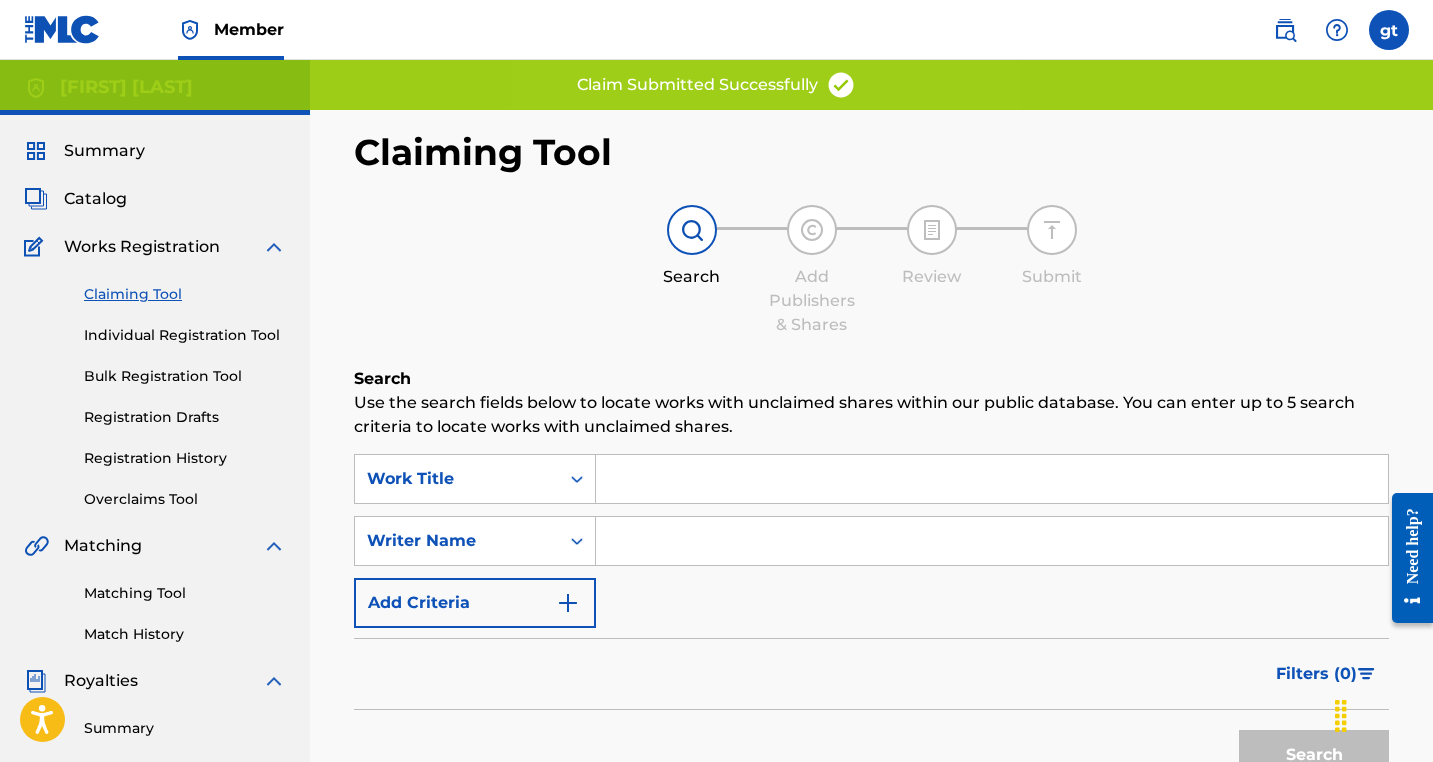 click at bounding box center [992, 479] 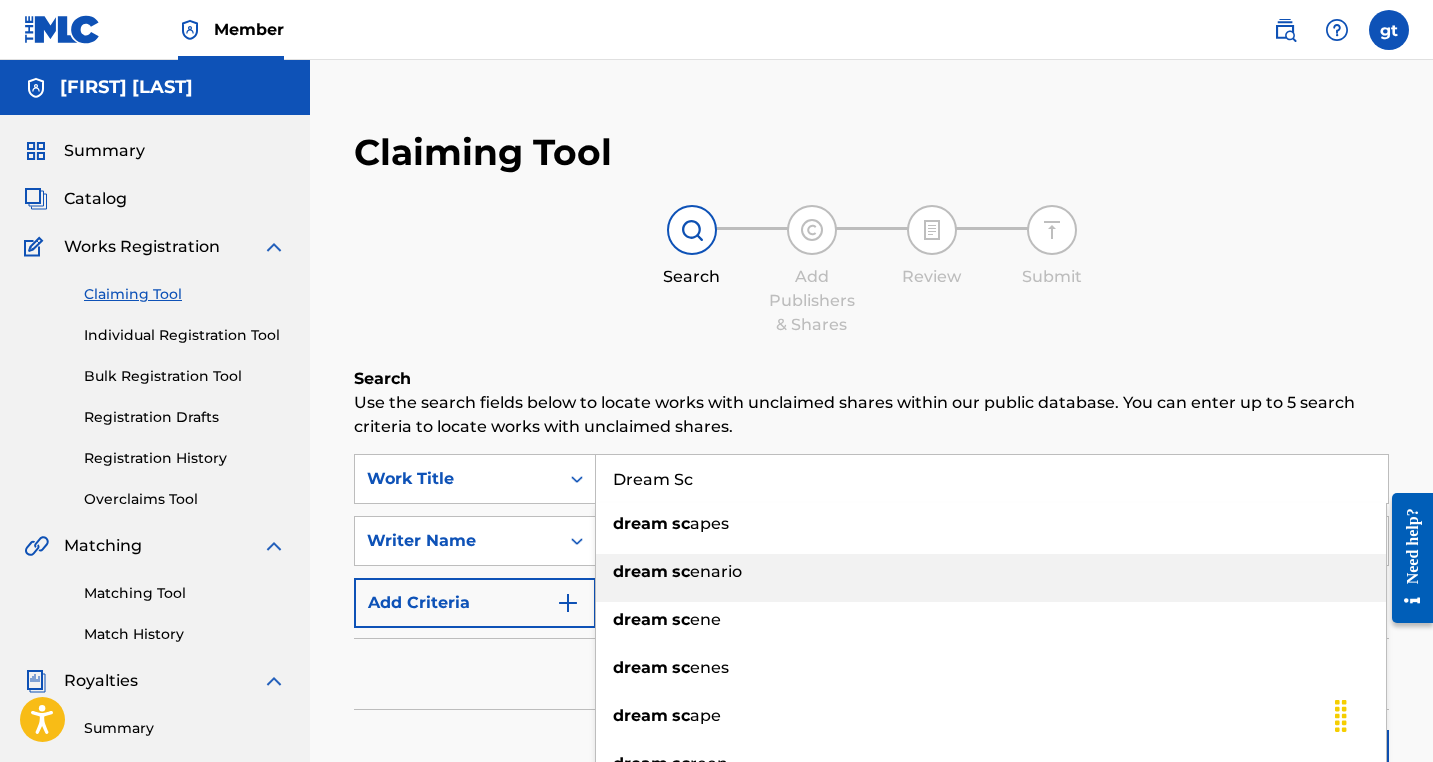 click on "dream" at bounding box center (640, 571) 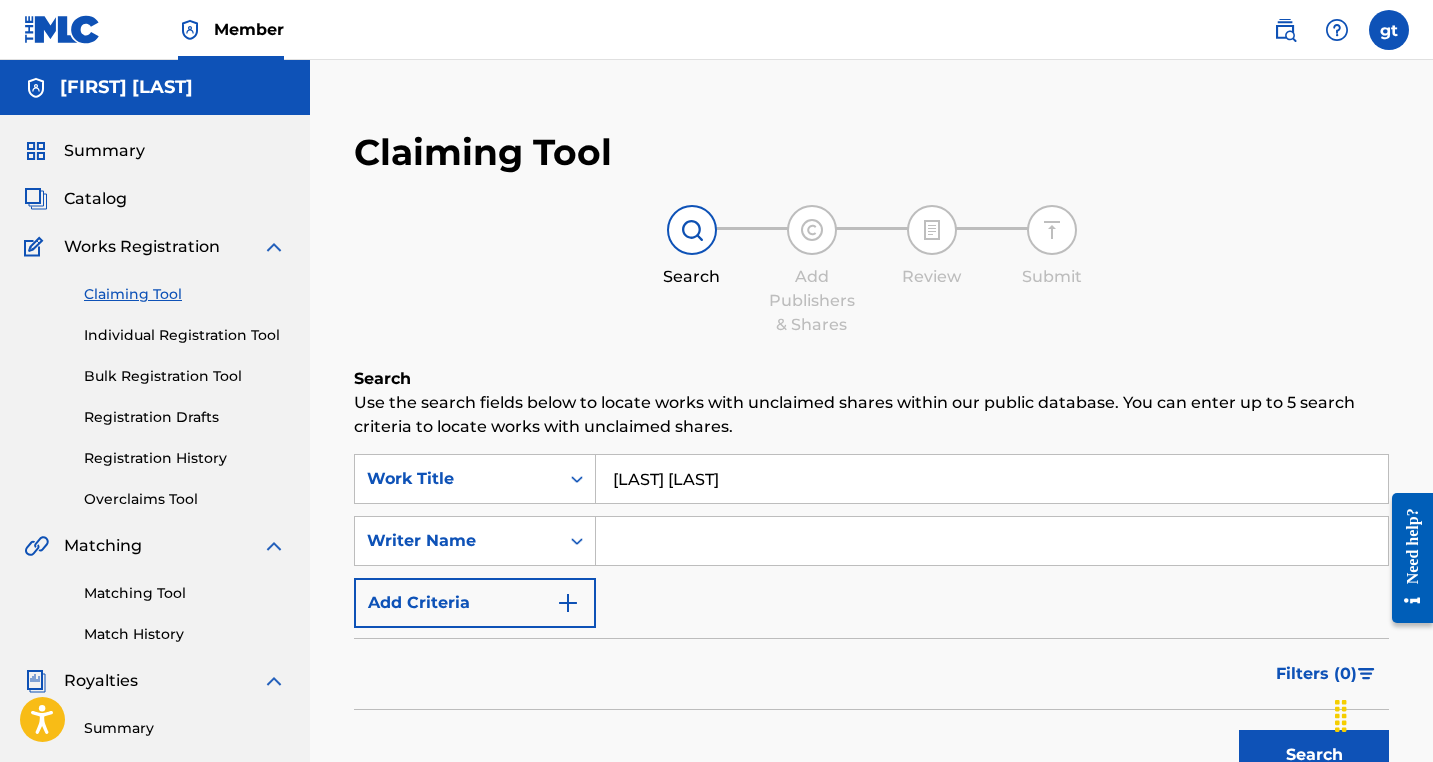 click at bounding box center (992, 541) 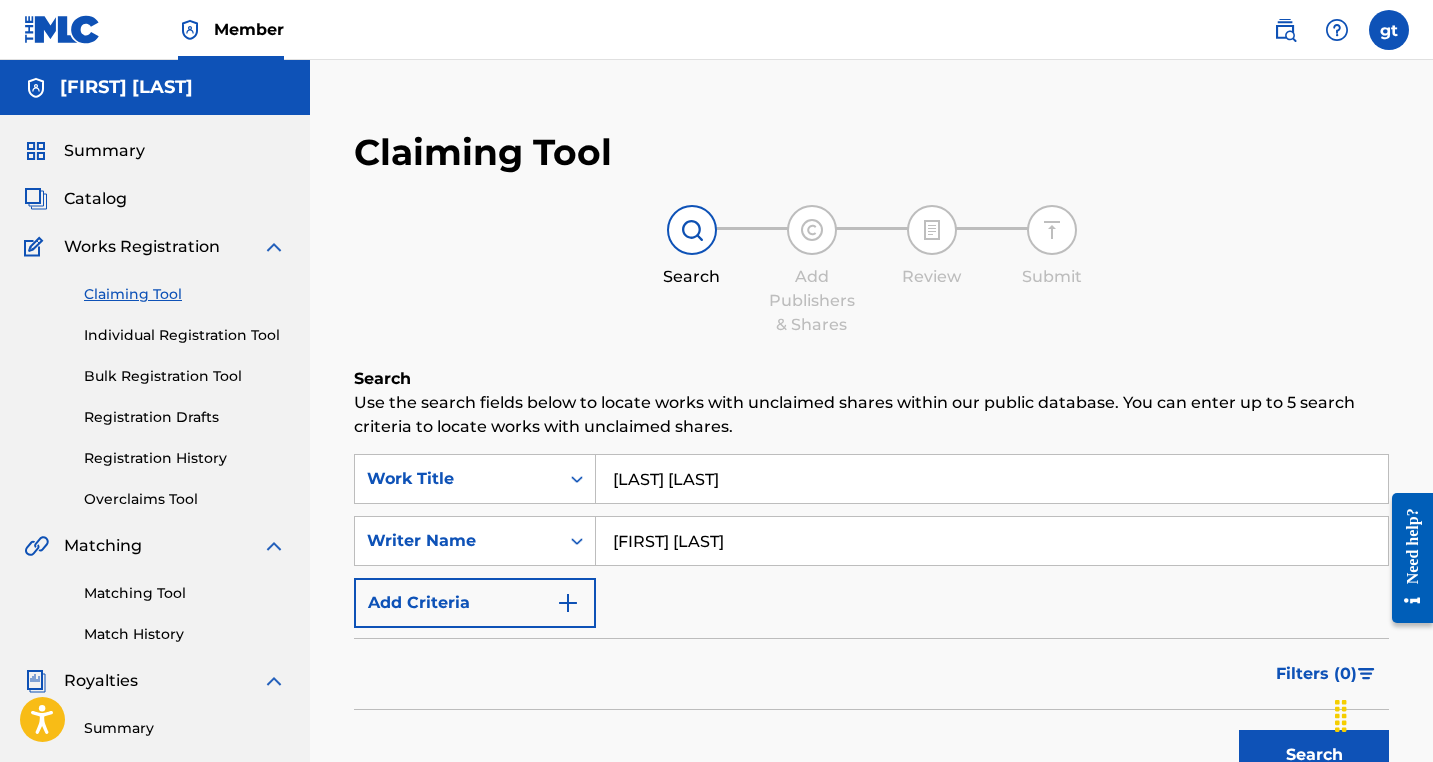 click on "Search" at bounding box center [1314, 755] 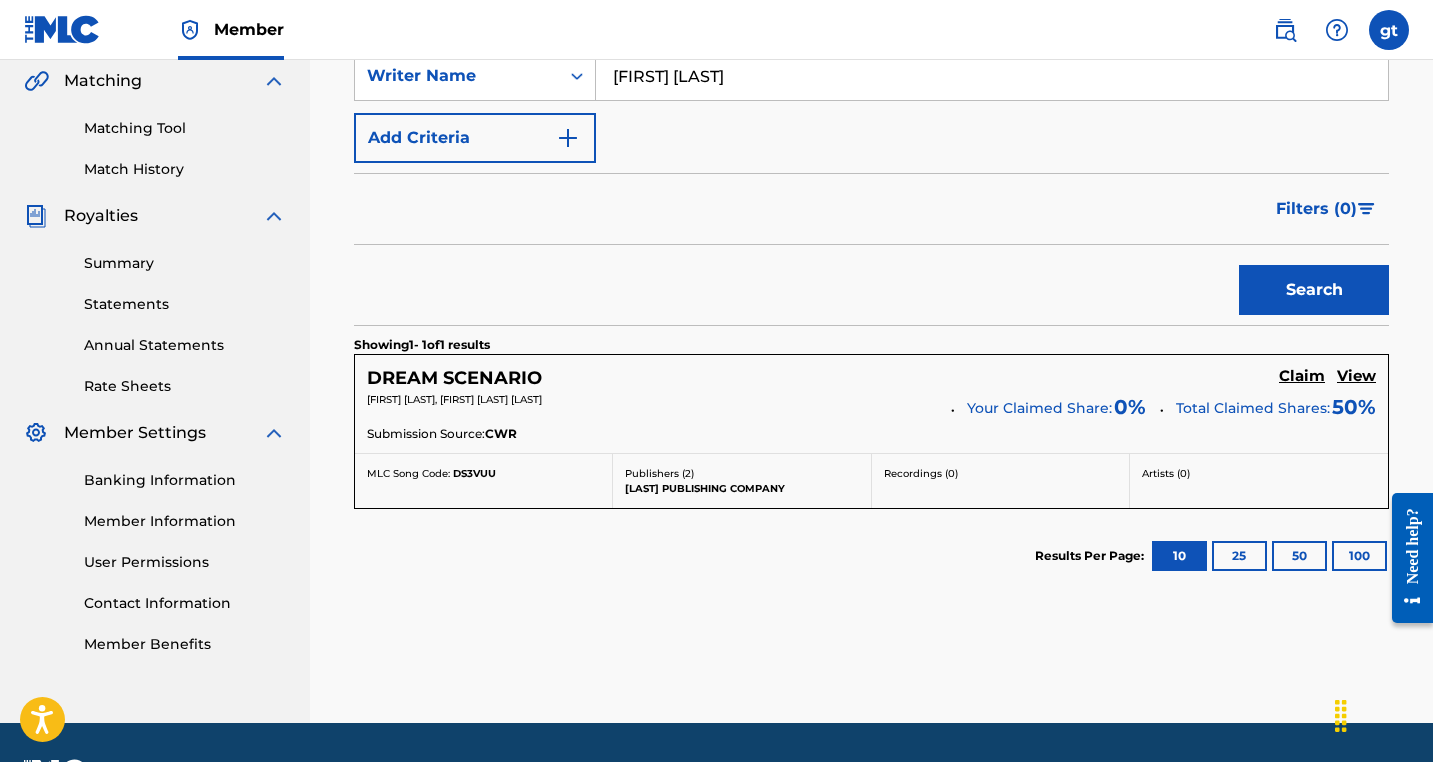 scroll, scrollTop: 475, scrollLeft: 0, axis: vertical 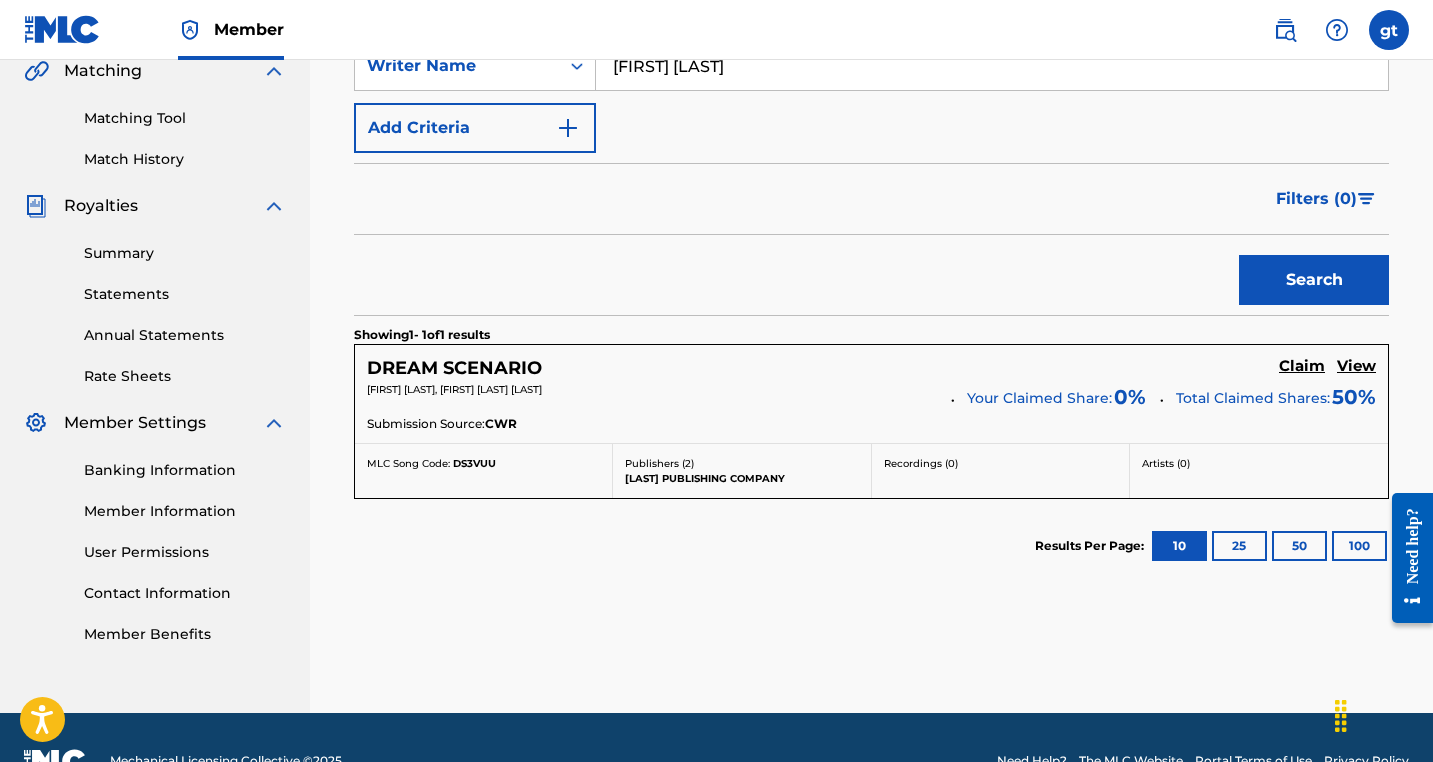 type on "[FIRST] [LAST]" 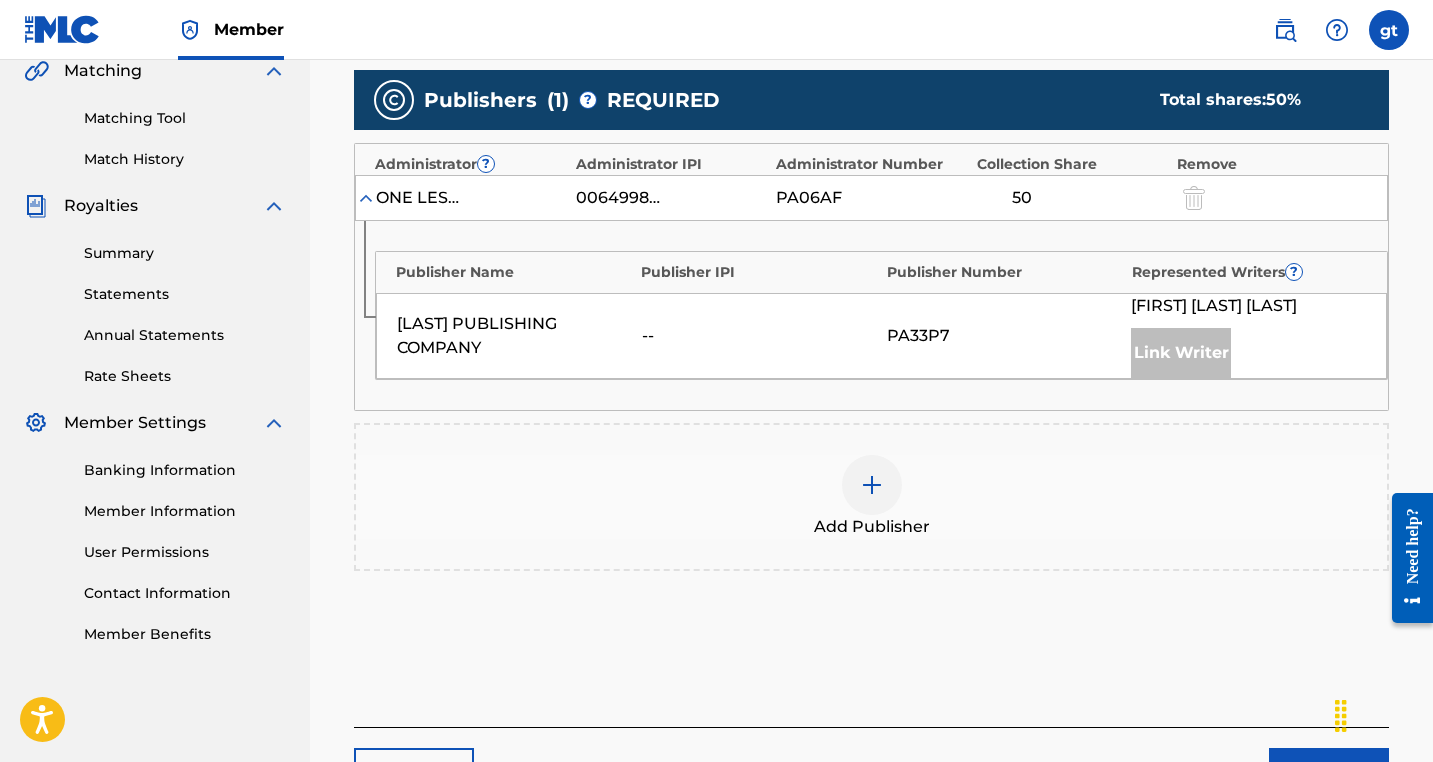 click at bounding box center [872, 485] 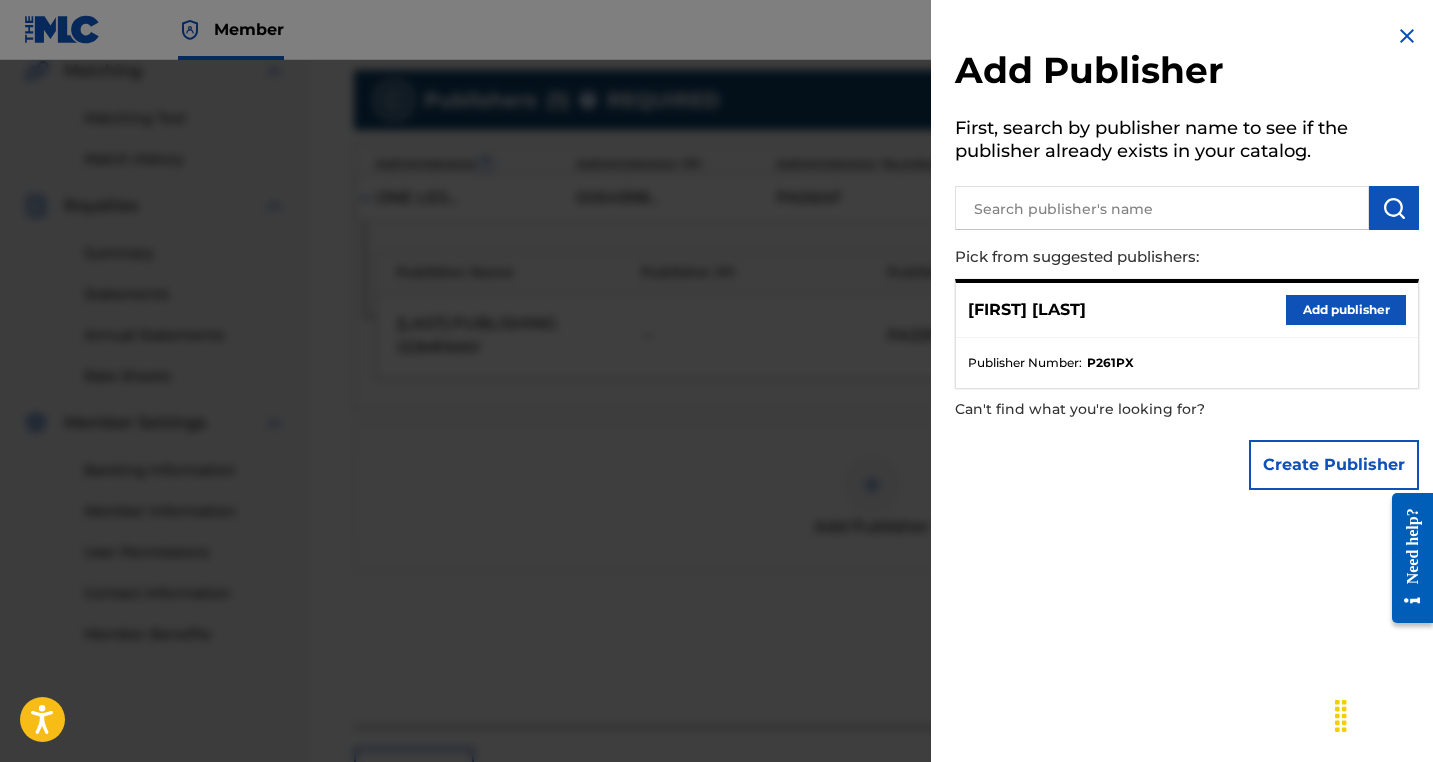 click on "Add publisher" at bounding box center (1346, 310) 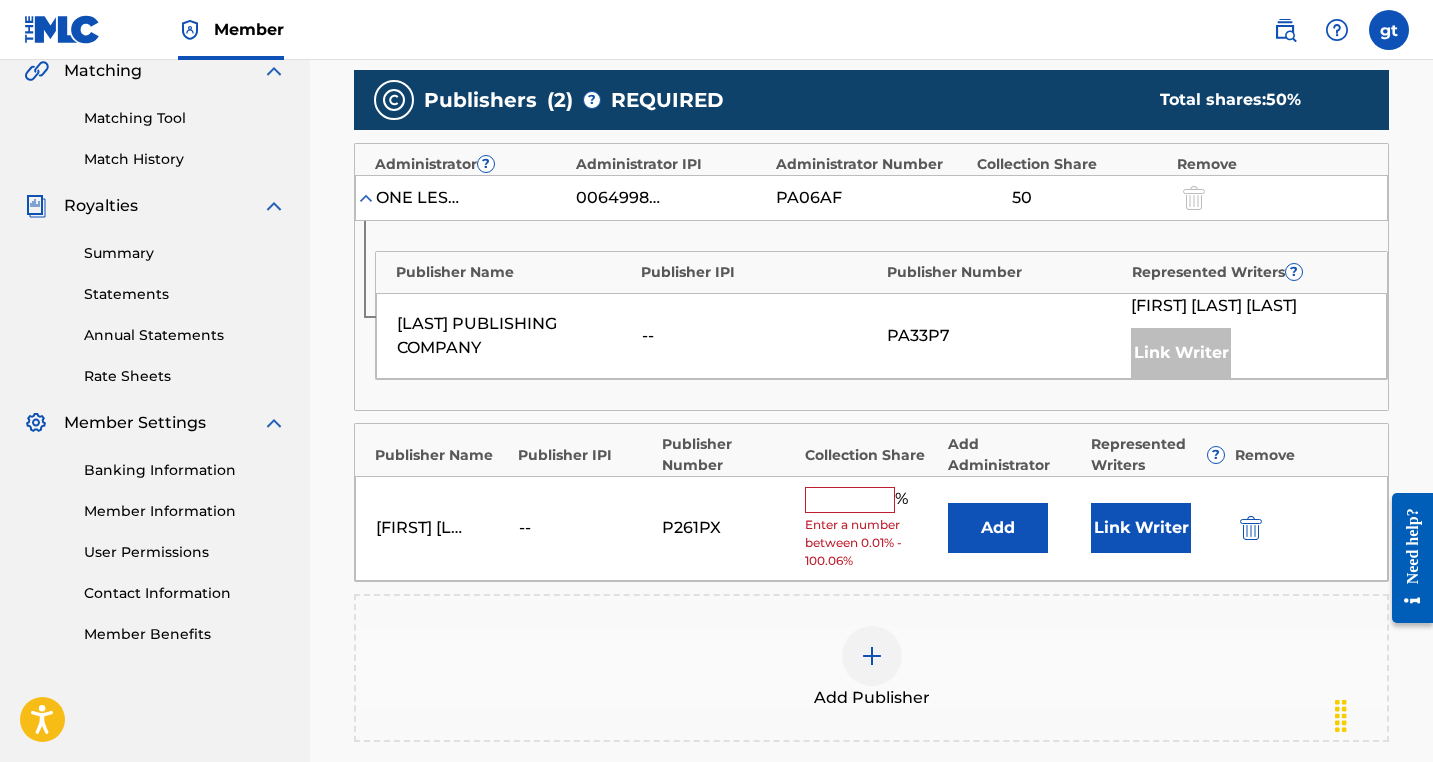 click at bounding box center [850, 500] 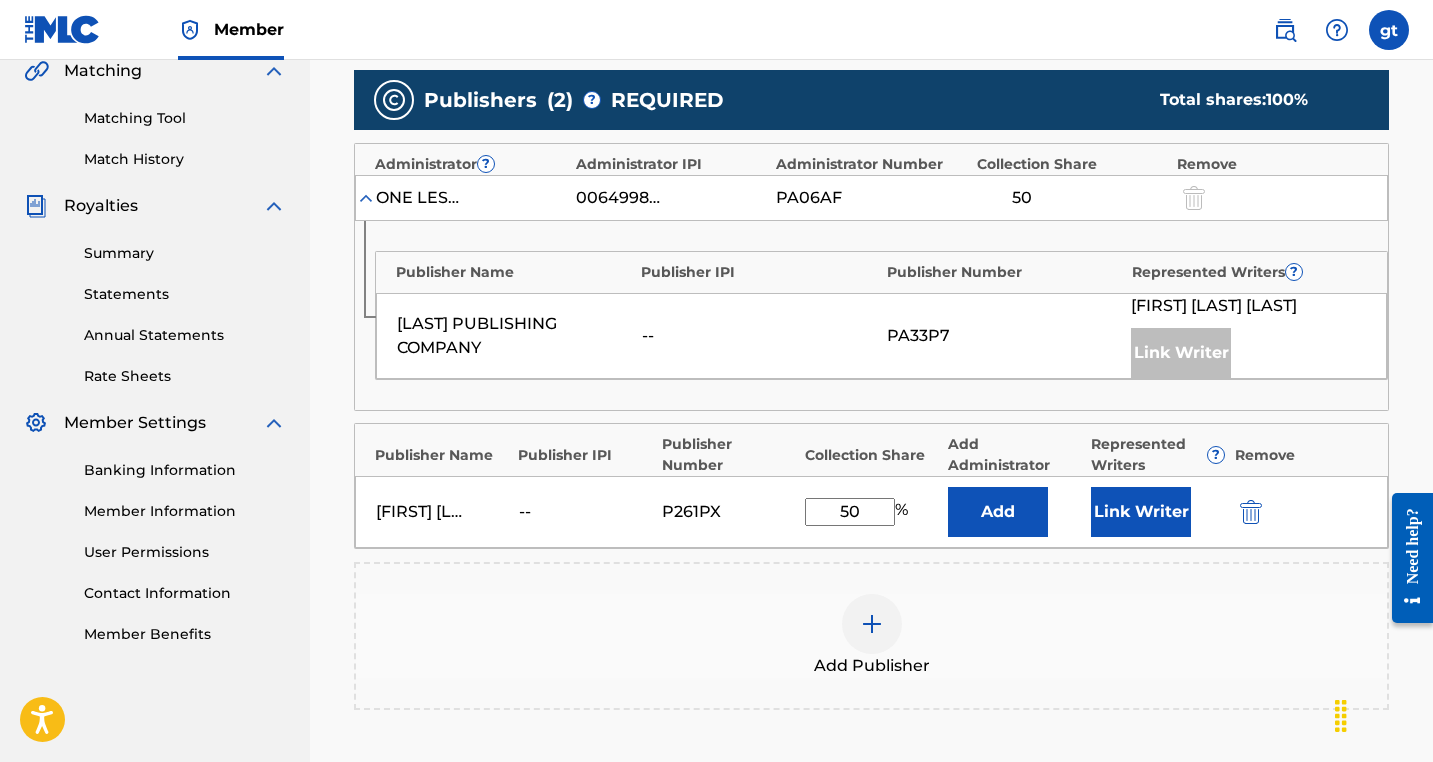 type on "50" 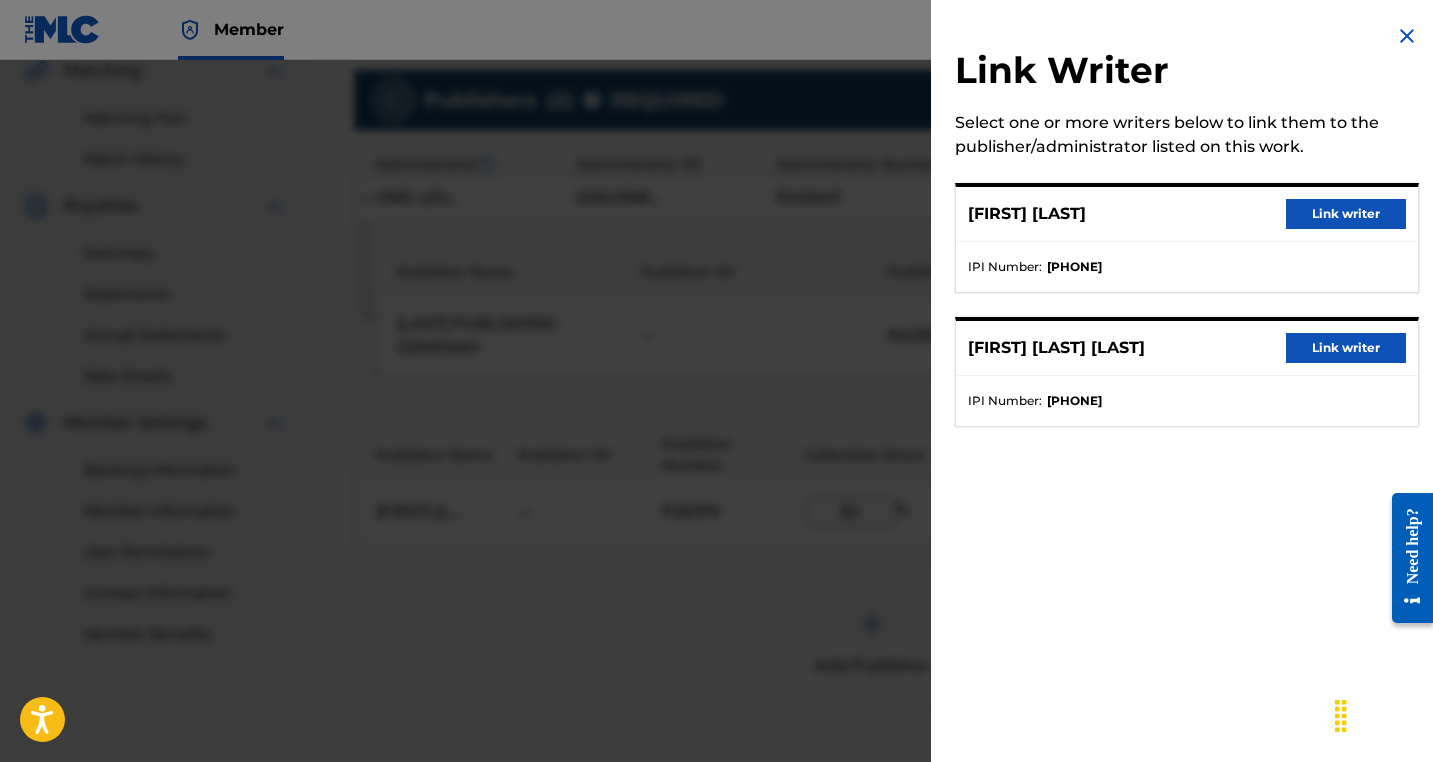 click on "Link writer" at bounding box center [1346, 214] 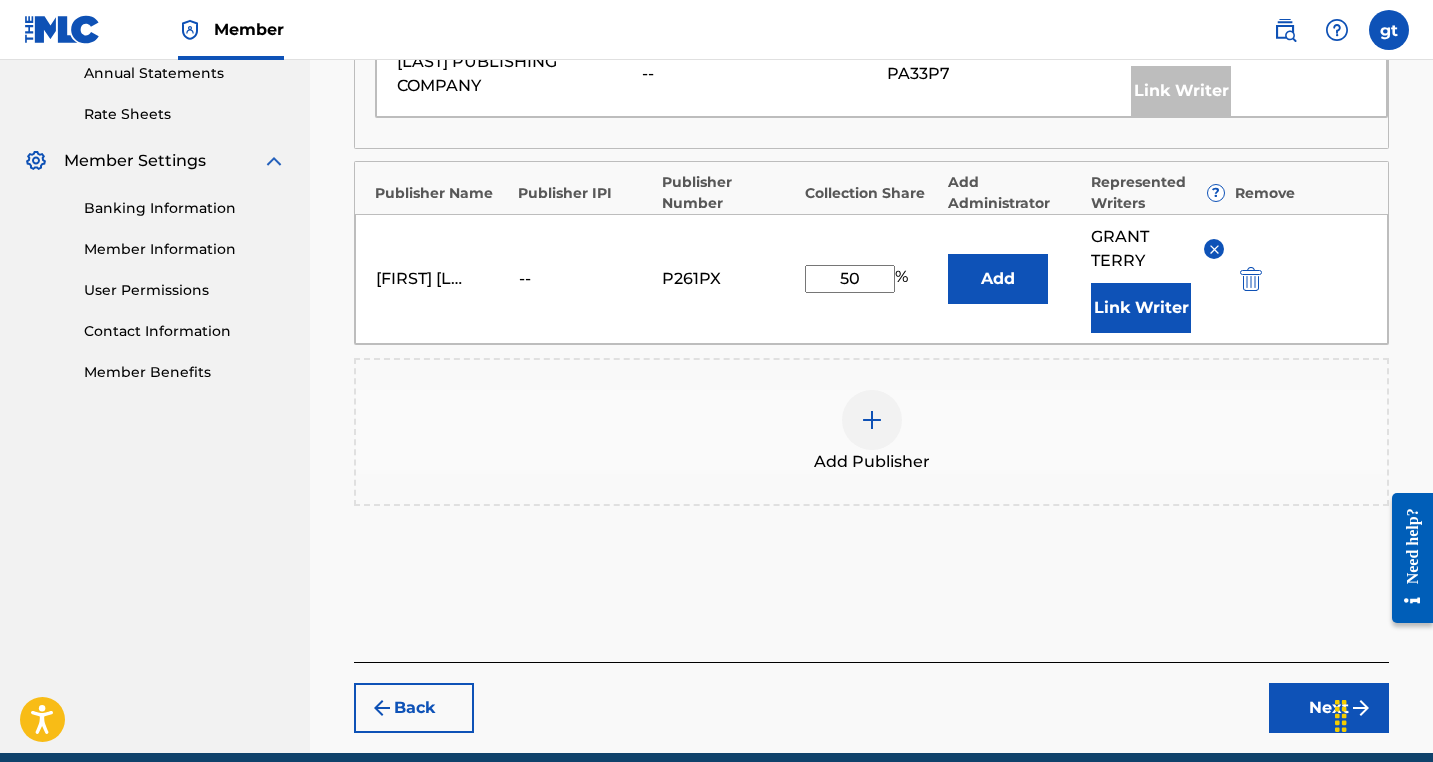 scroll, scrollTop: 792, scrollLeft: 0, axis: vertical 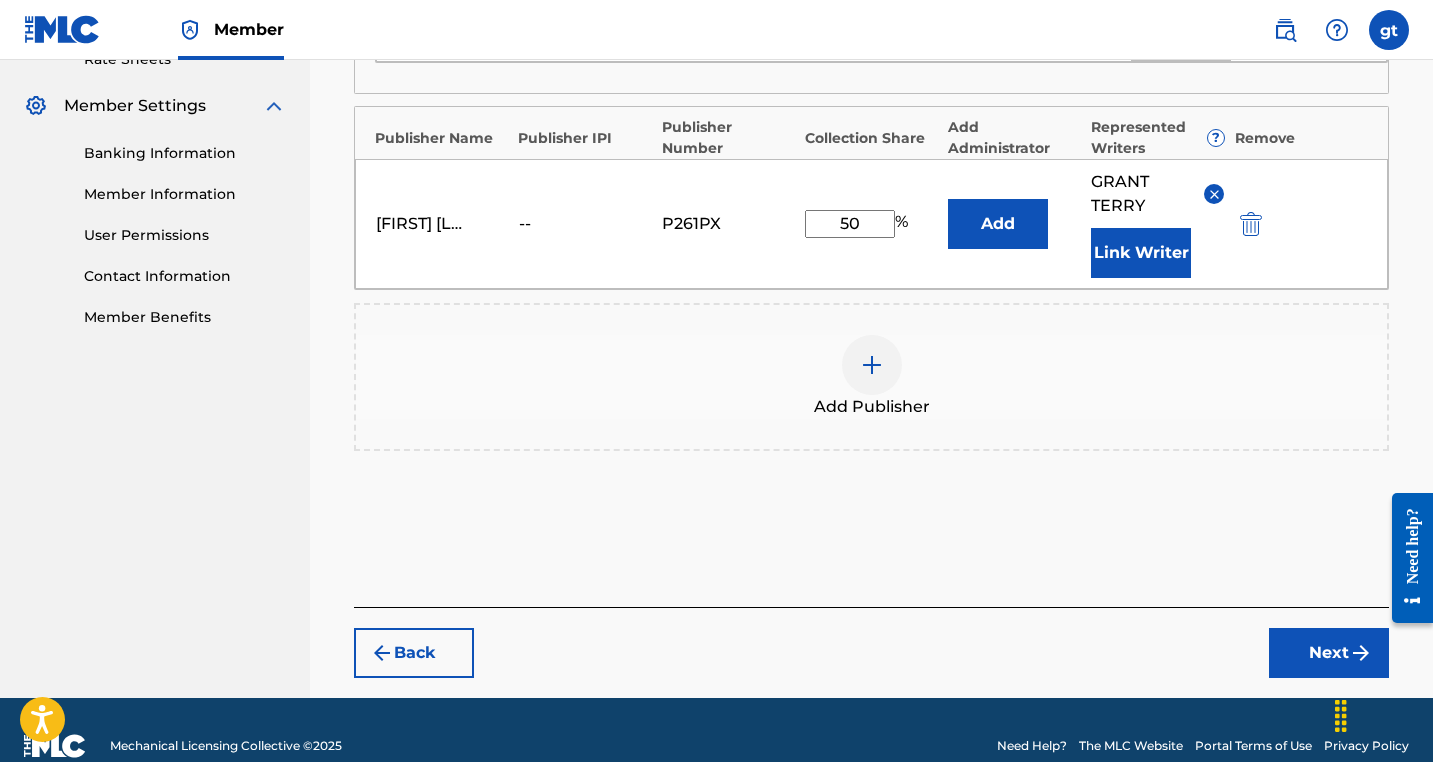 click at bounding box center (1383, 714) 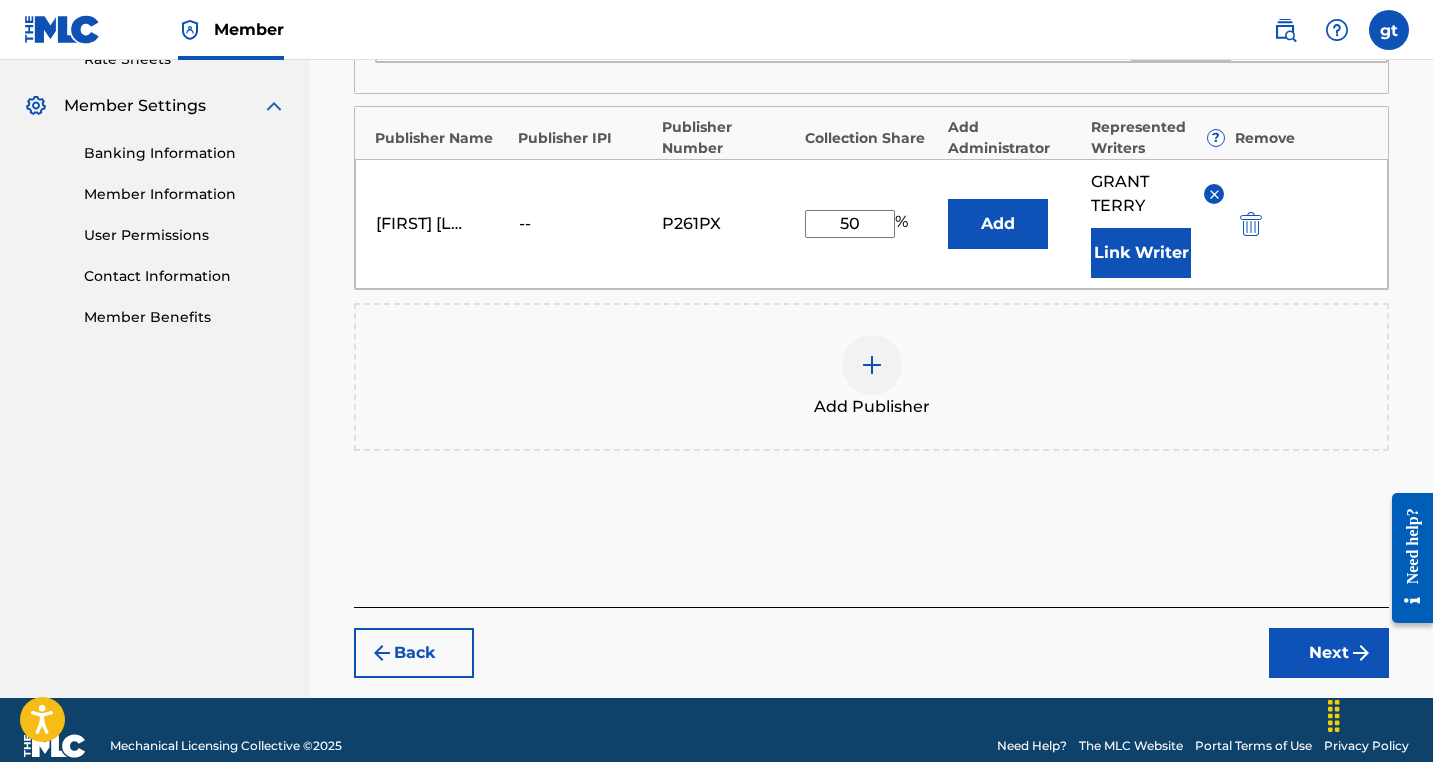 click on "Next" at bounding box center [1329, 653] 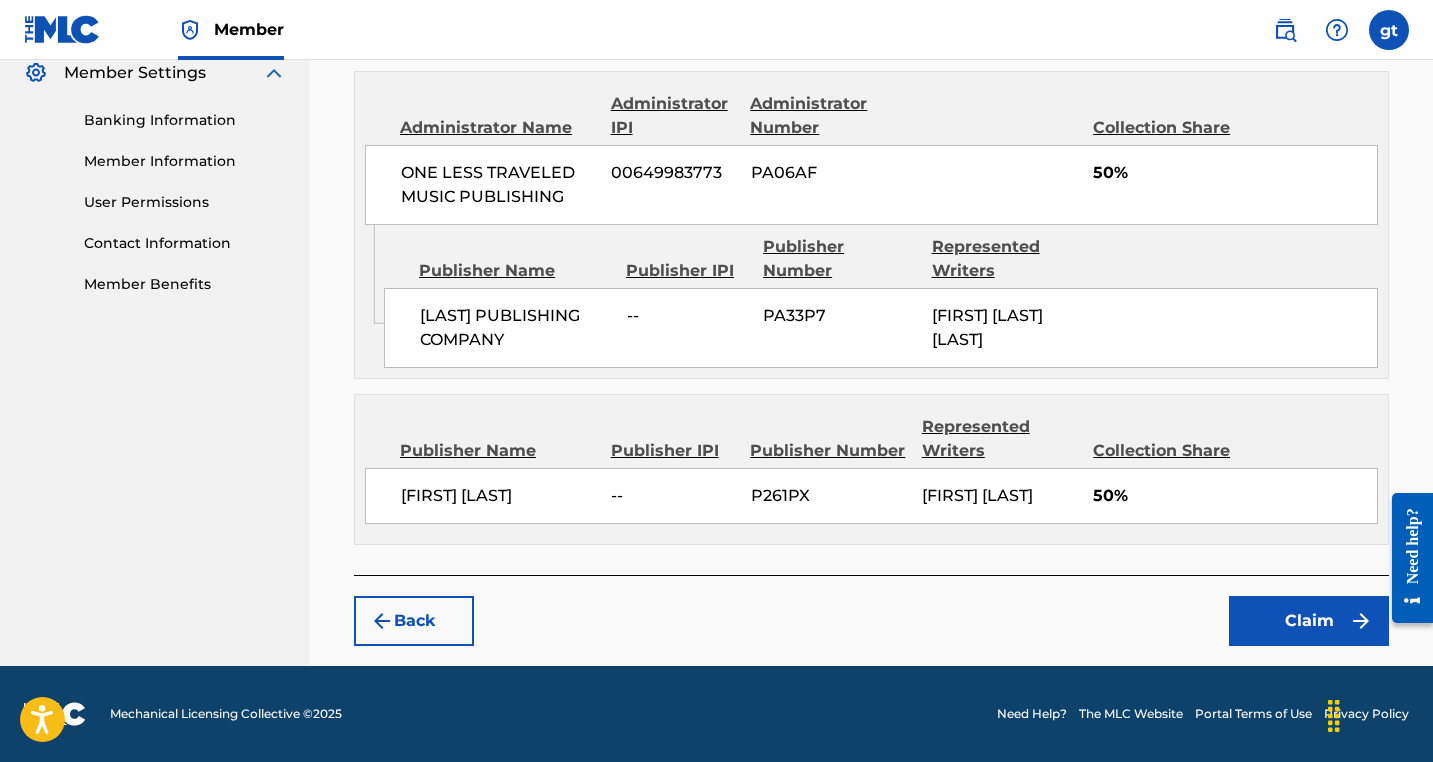 scroll, scrollTop: 845, scrollLeft: 0, axis: vertical 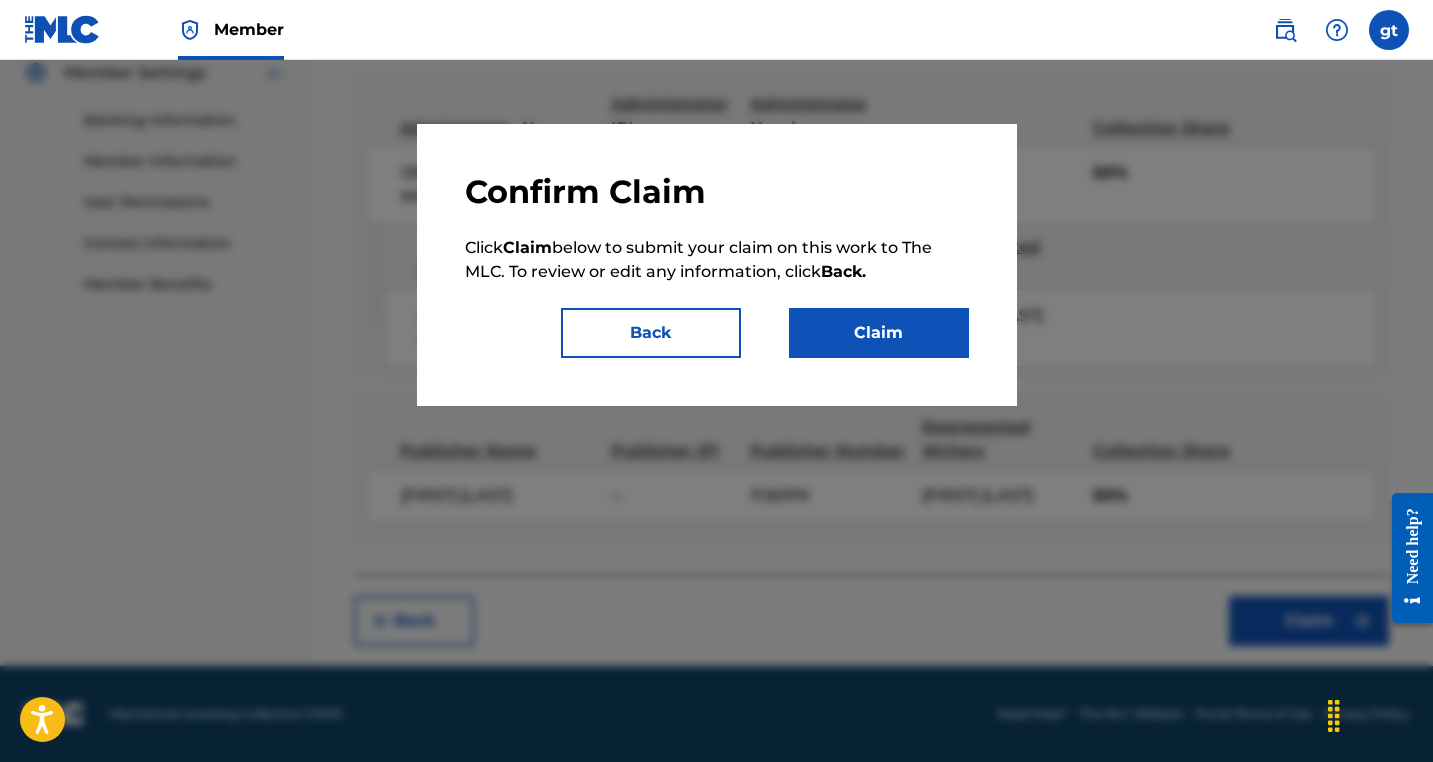 click on "Claim" at bounding box center [879, 333] 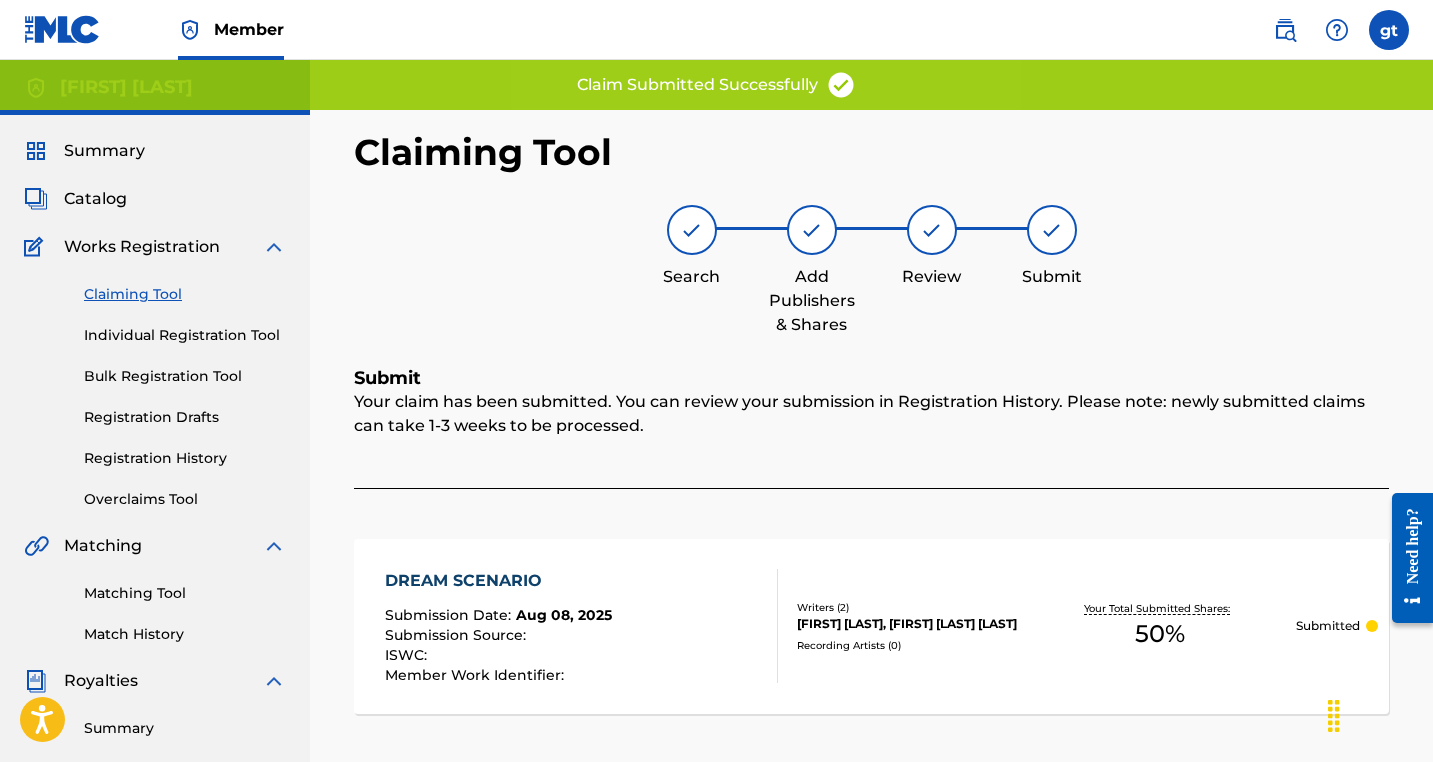 scroll, scrollTop: 0, scrollLeft: 0, axis: both 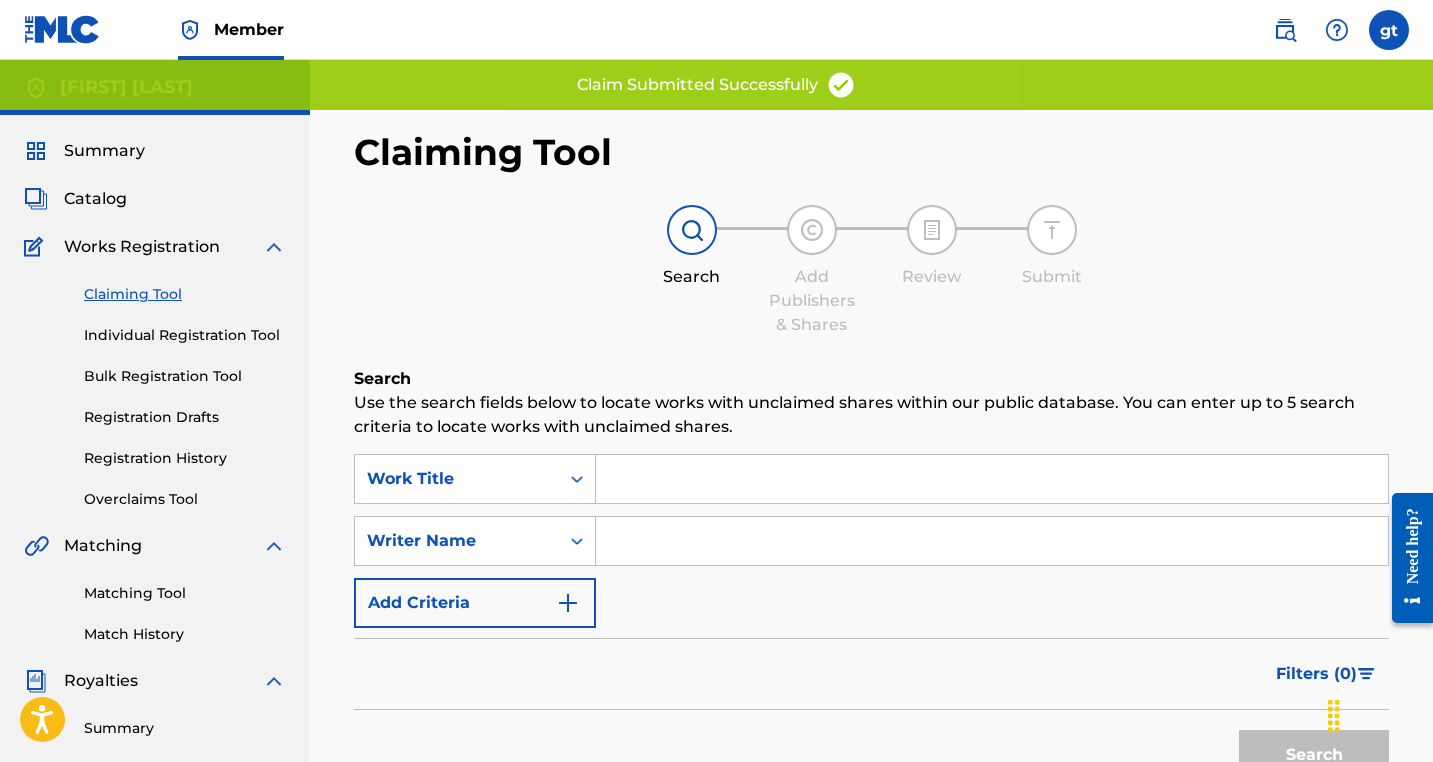 click at bounding box center (992, 479) 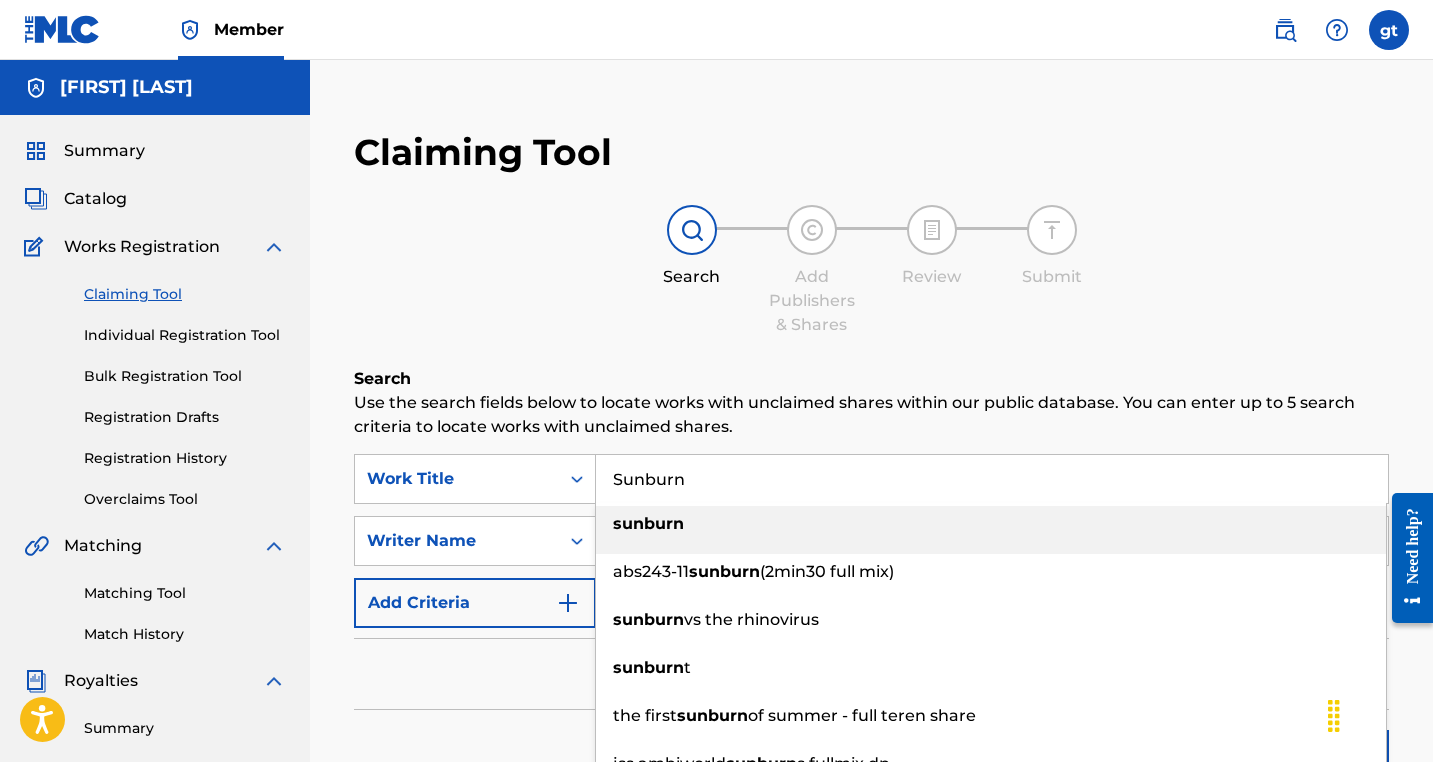 type on "Sunburn" 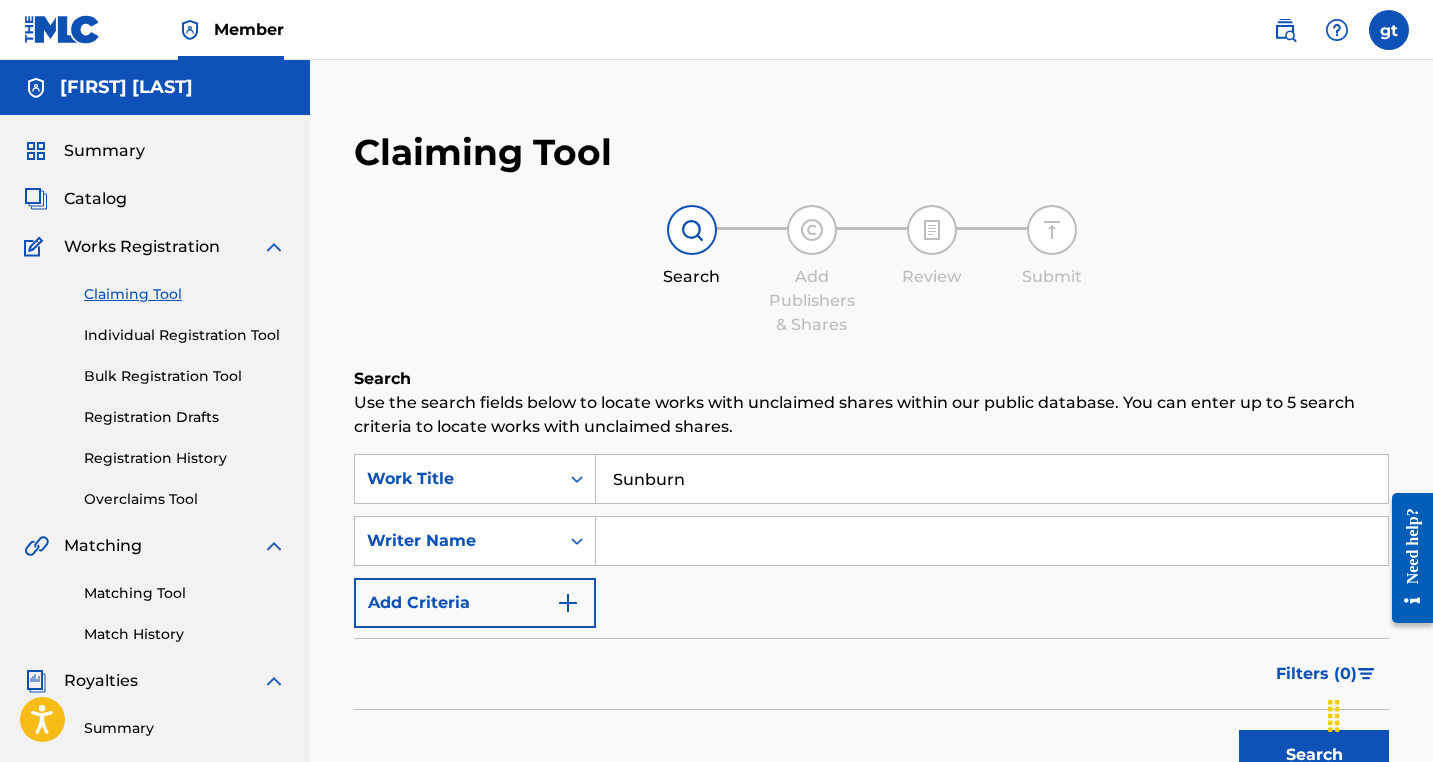 click at bounding box center [992, 541] 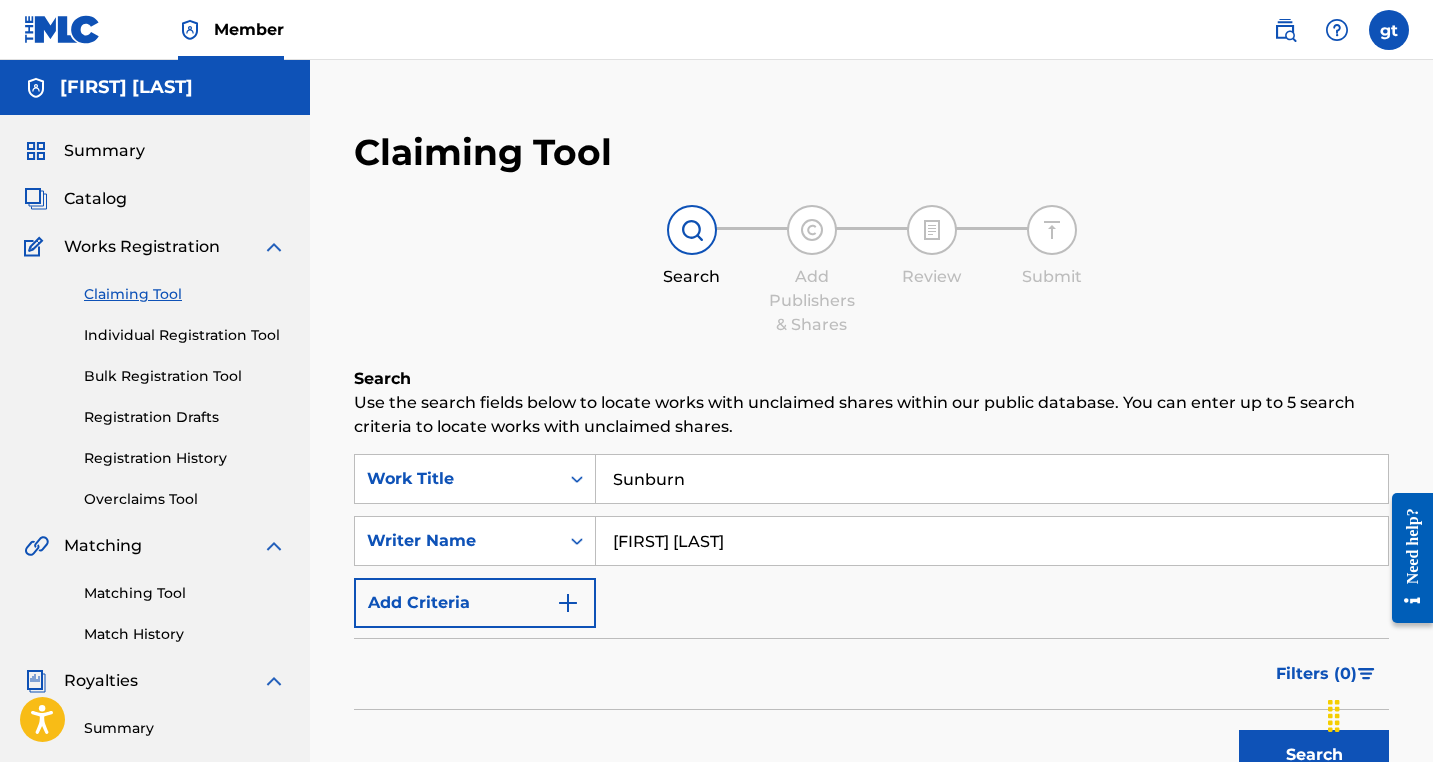 click on "Search" at bounding box center (1314, 755) 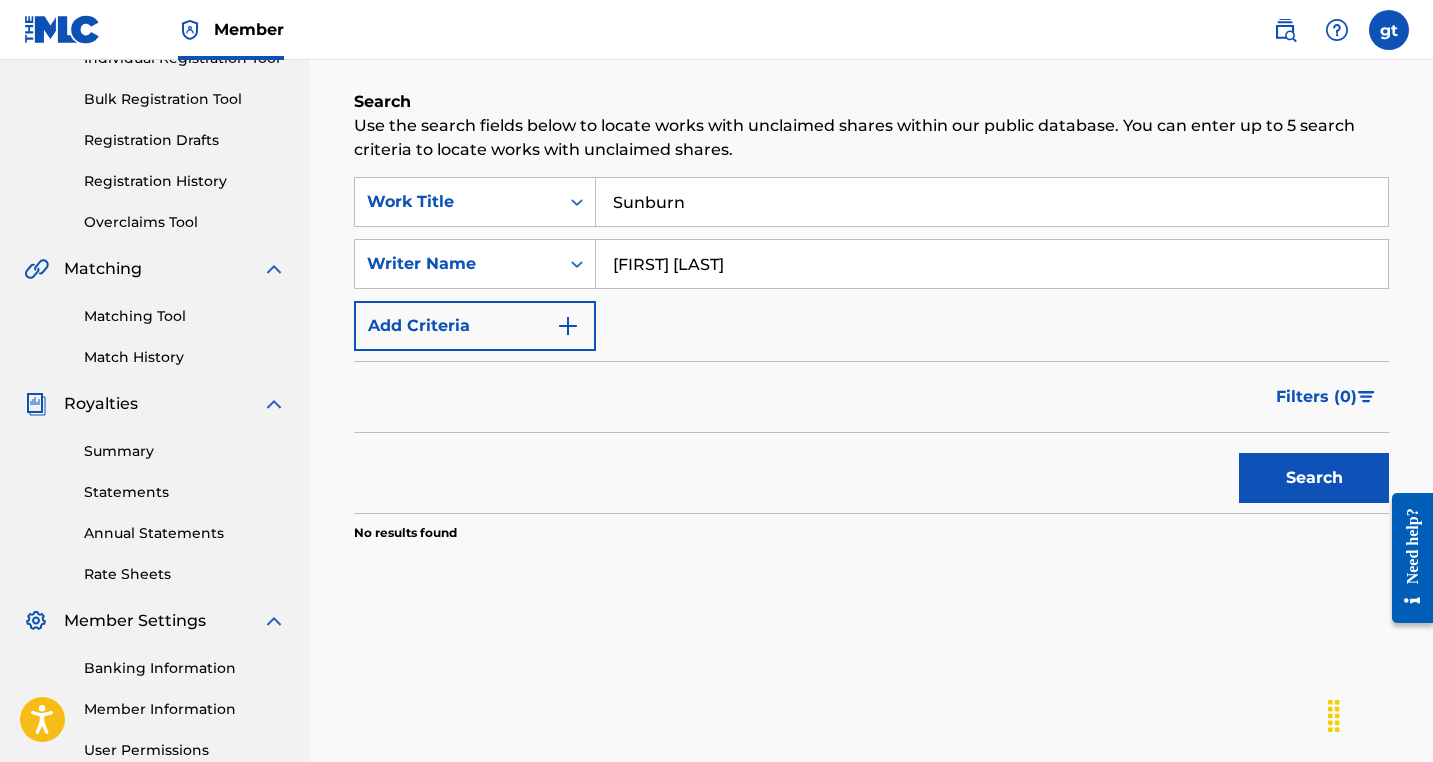 click on "Search" at bounding box center (1314, 478) 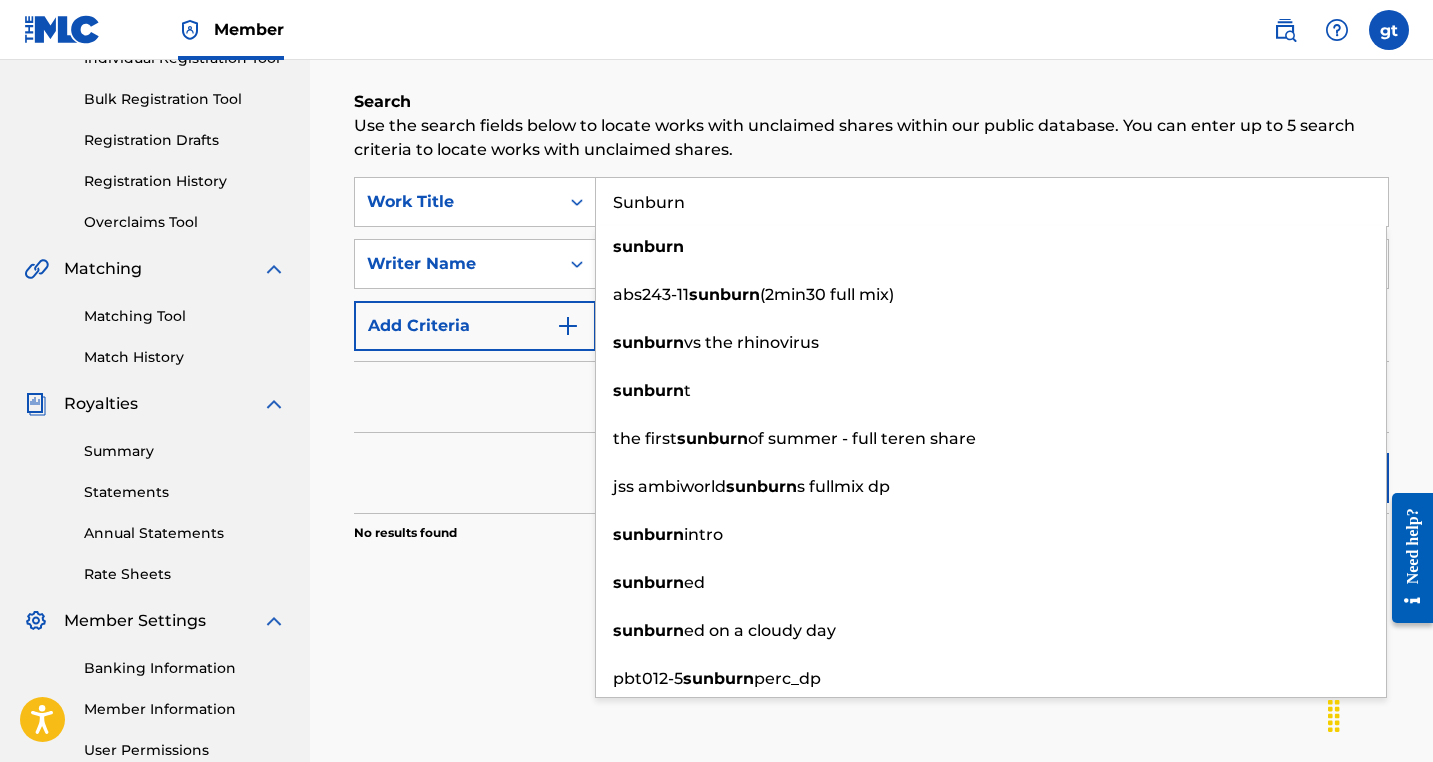 click on "Search" at bounding box center [871, 473] 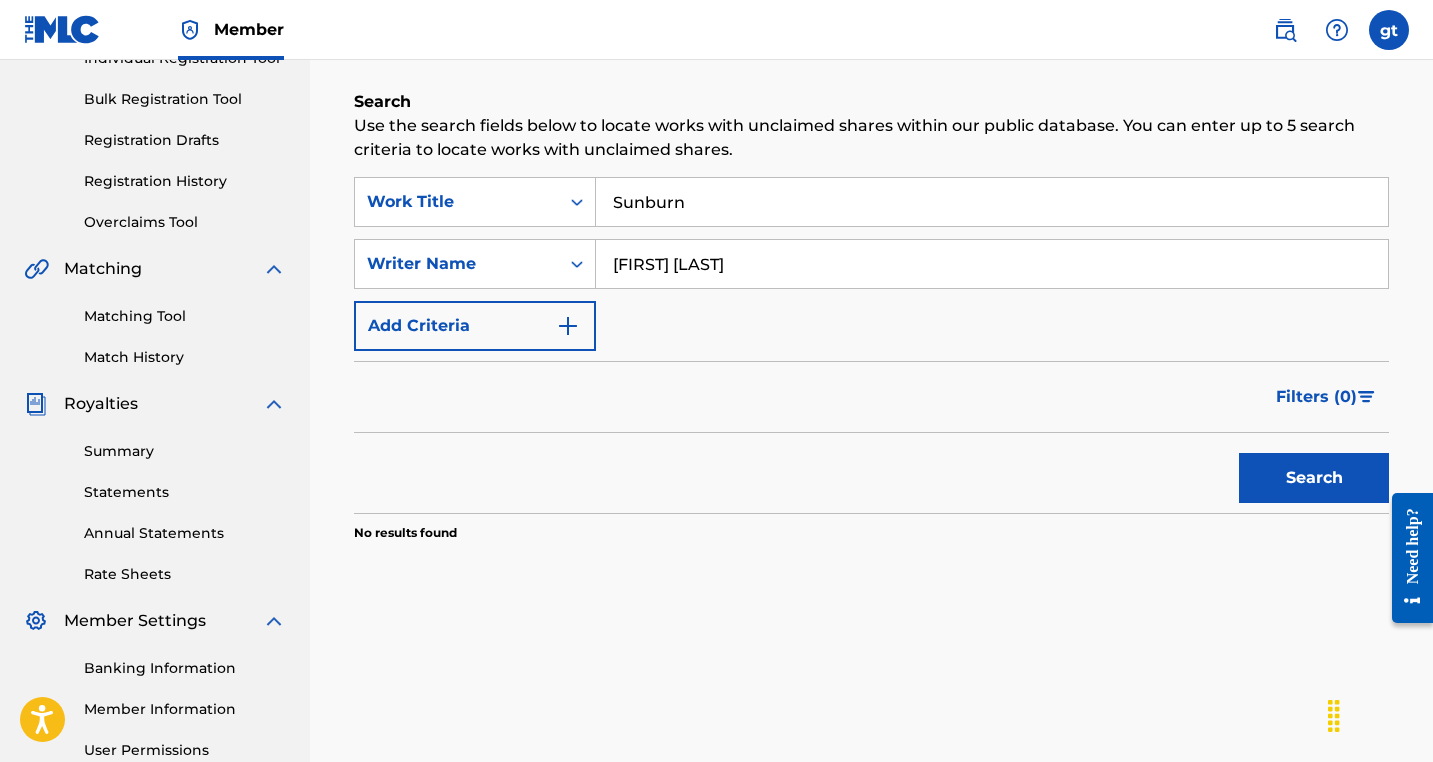 click on "Search" at bounding box center [1314, 478] 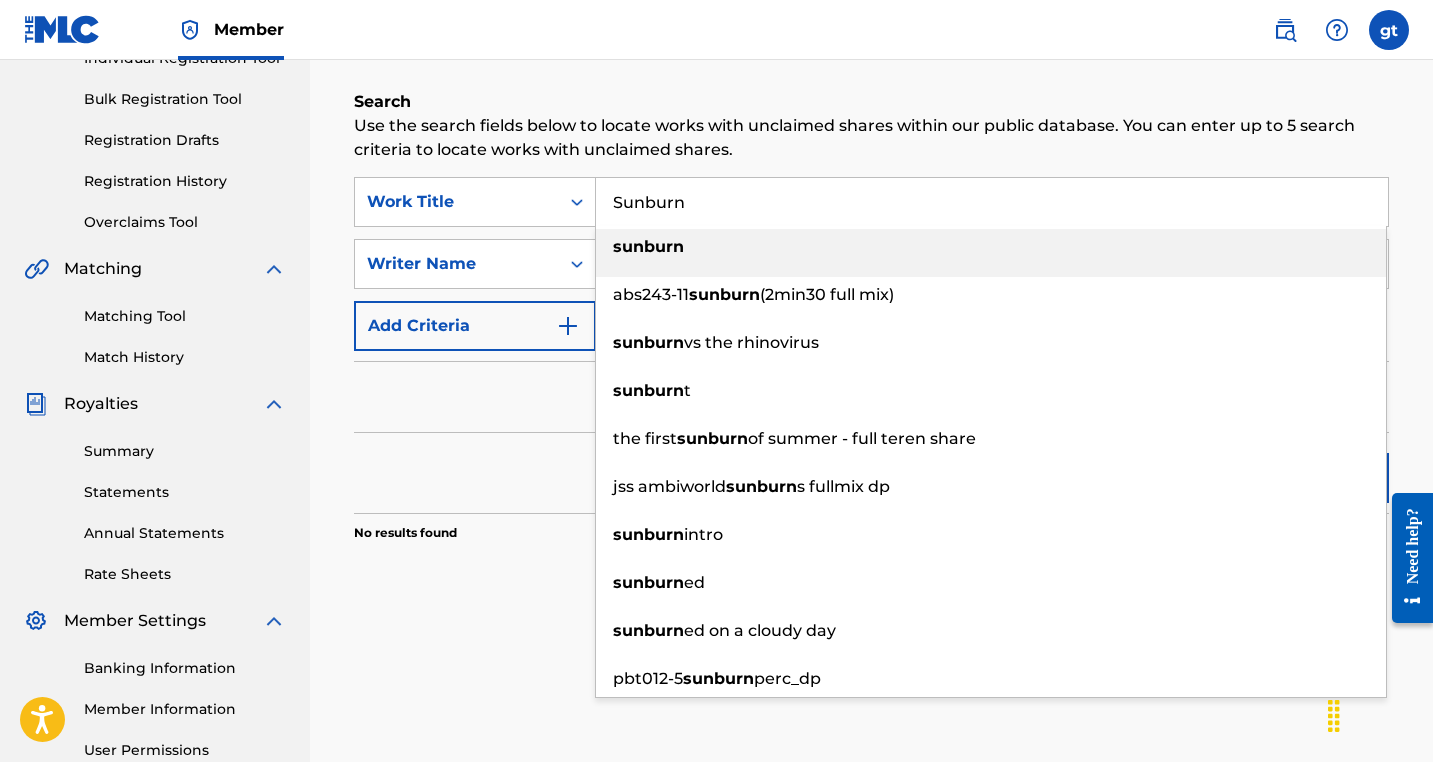 click on "Sunburn" at bounding box center (992, 202) 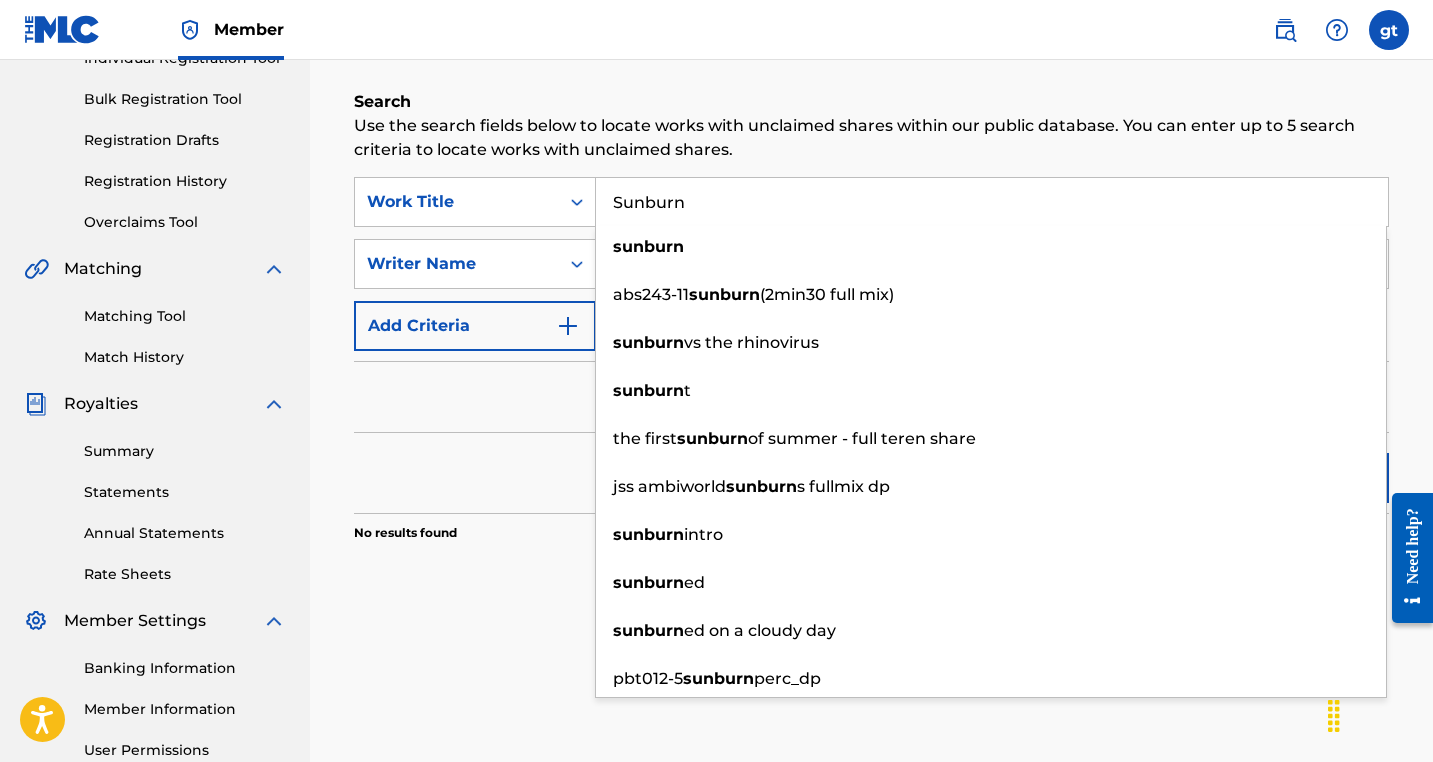 click on "Filters ( 0 )" at bounding box center (871, 397) 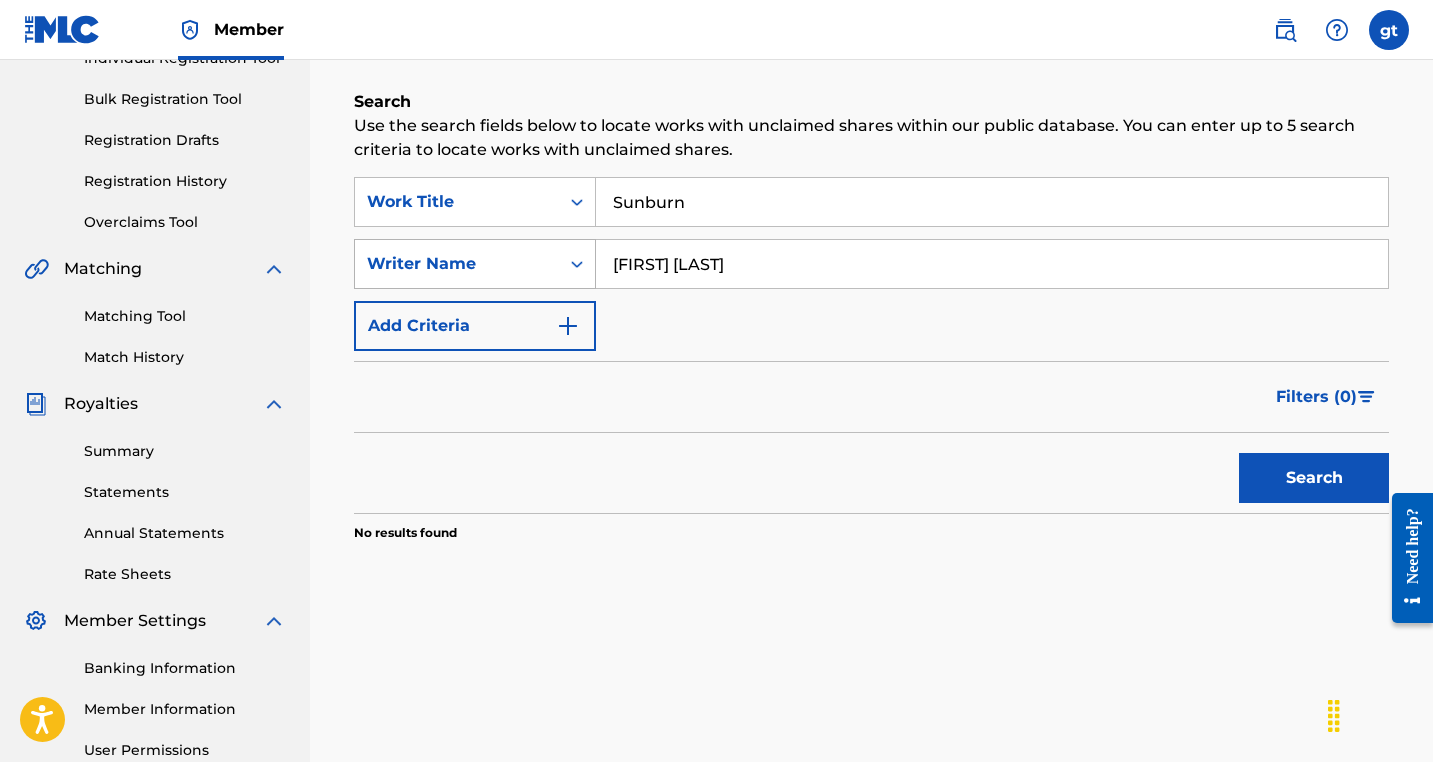 drag, startPoint x: 733, startPoint y: 267, endPoint x: 506, endPoint y: 274, distance: 227.10791 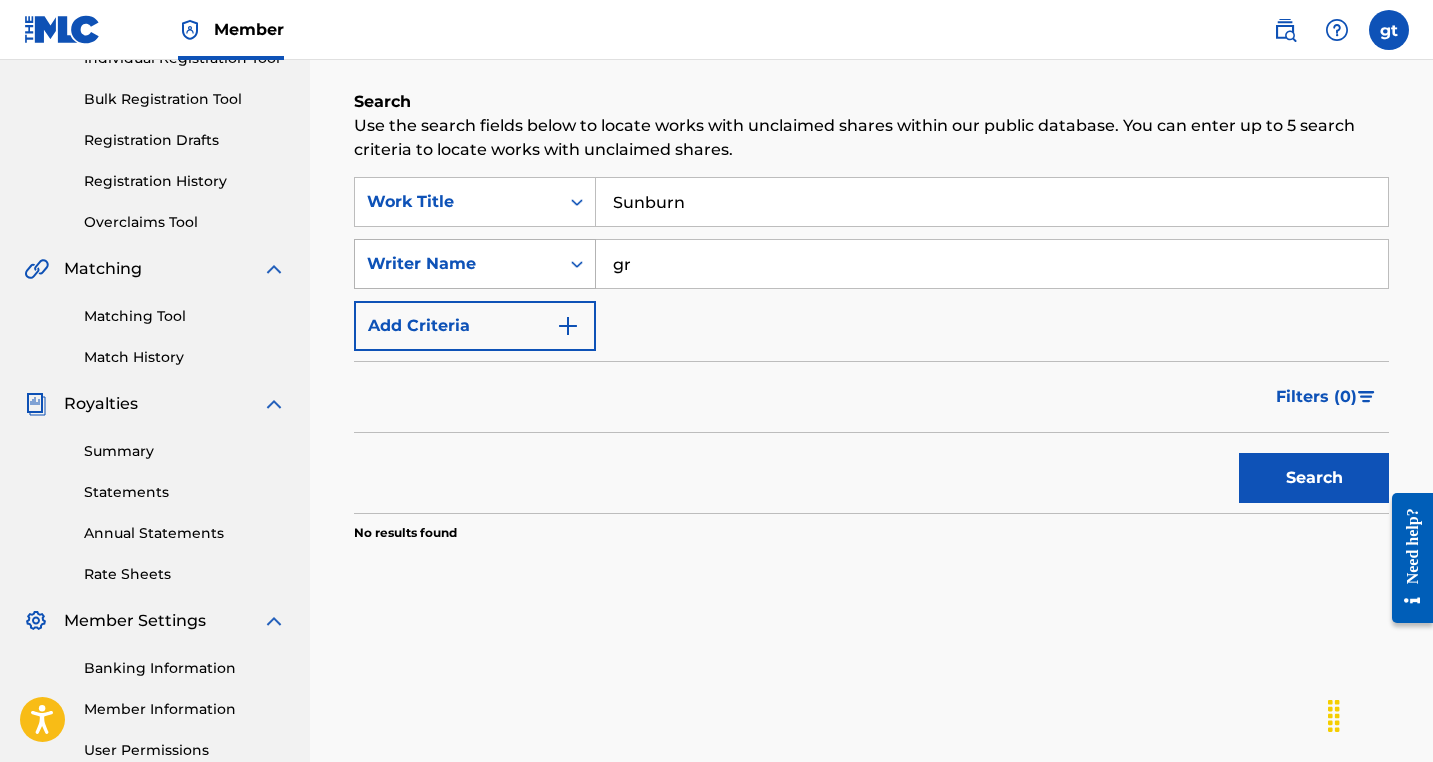 type on "g" 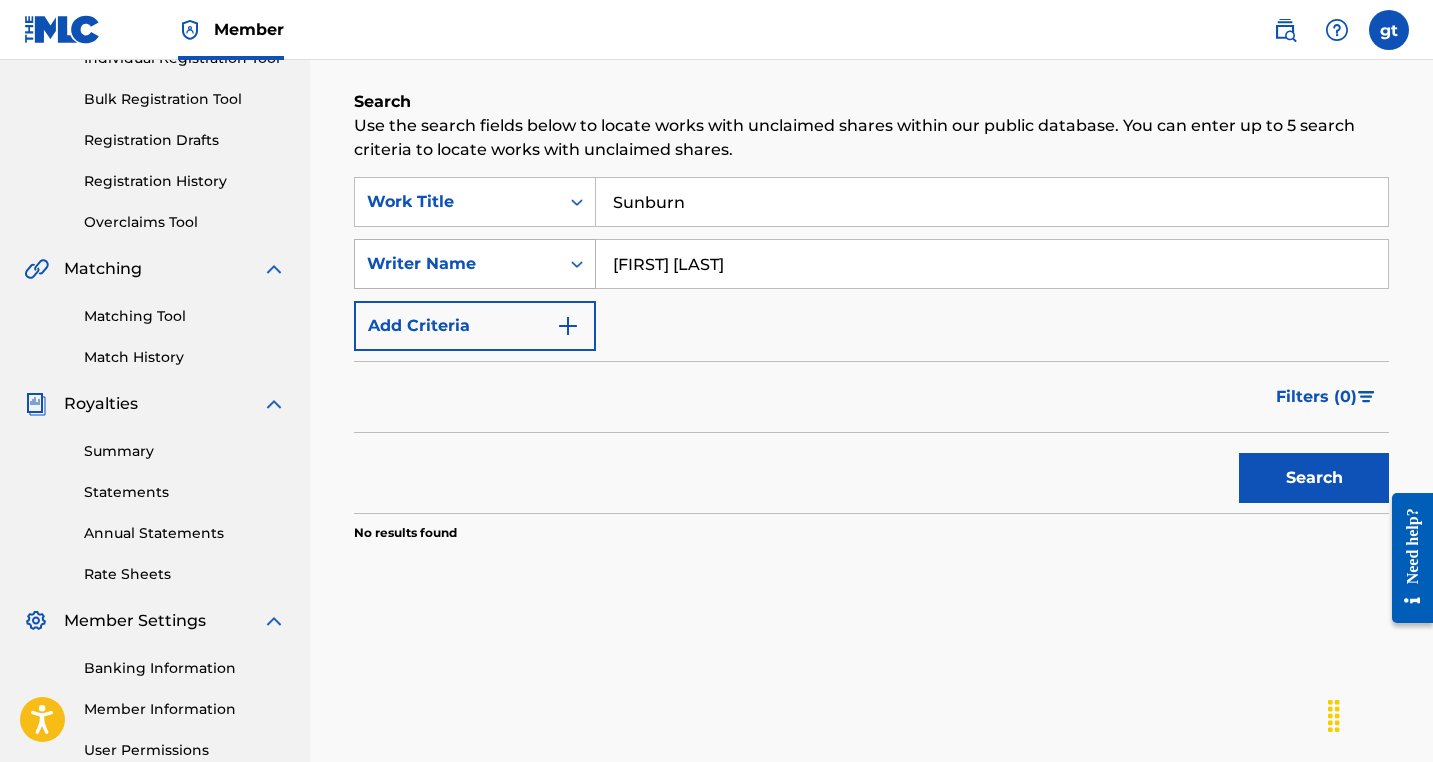 type on "[FIRST] [LAST]" 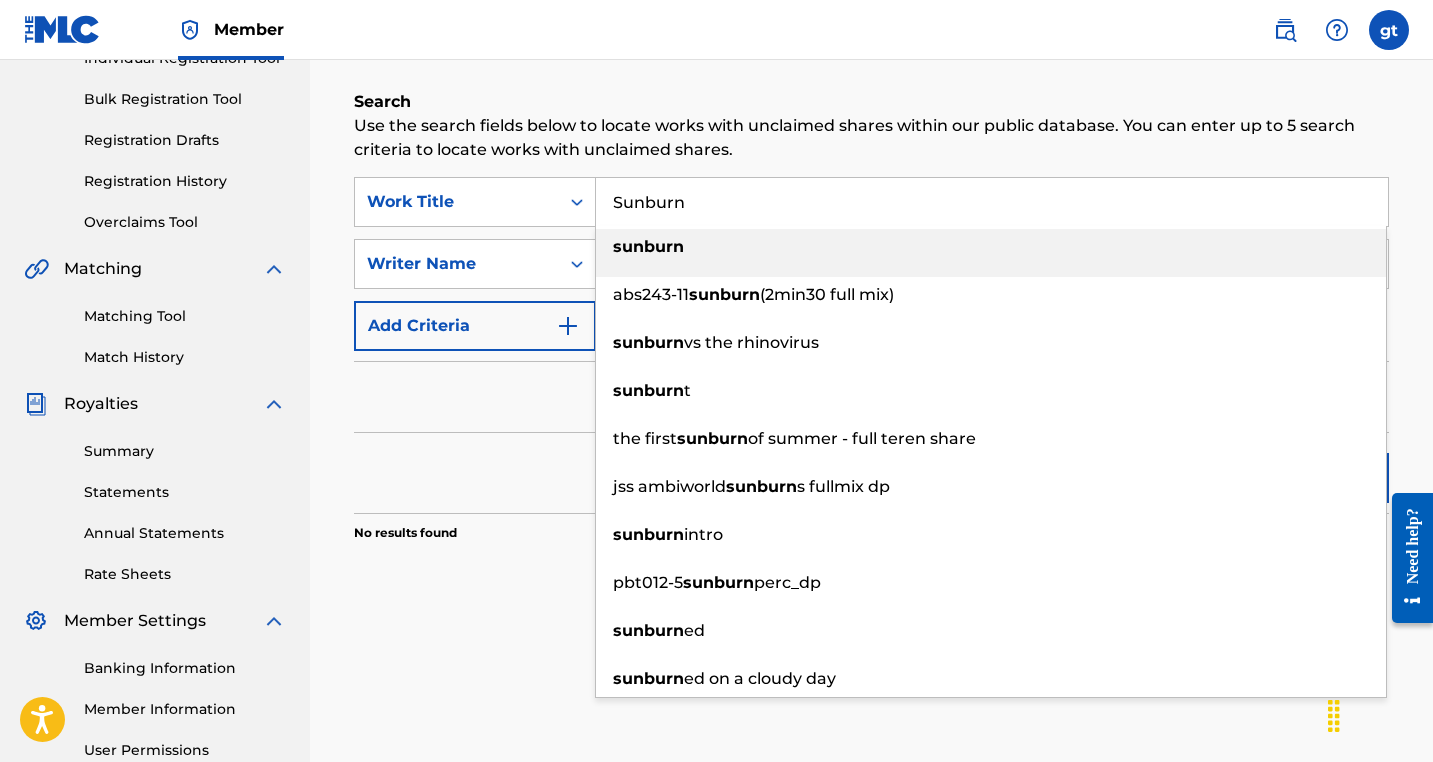 click on "Sunburn" at bounding box center (992, 202) 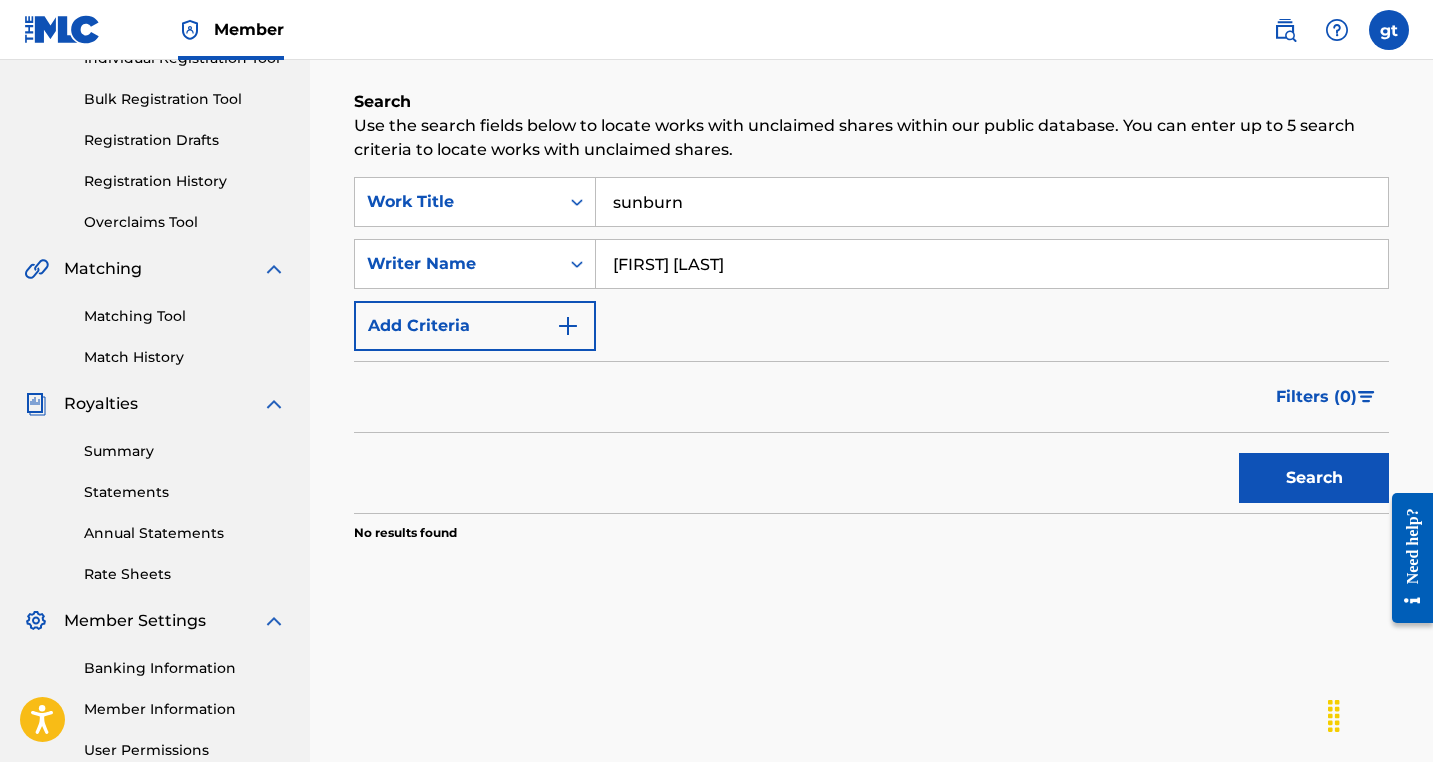 click on "Add Criteria" at bounding box center (475, 326) 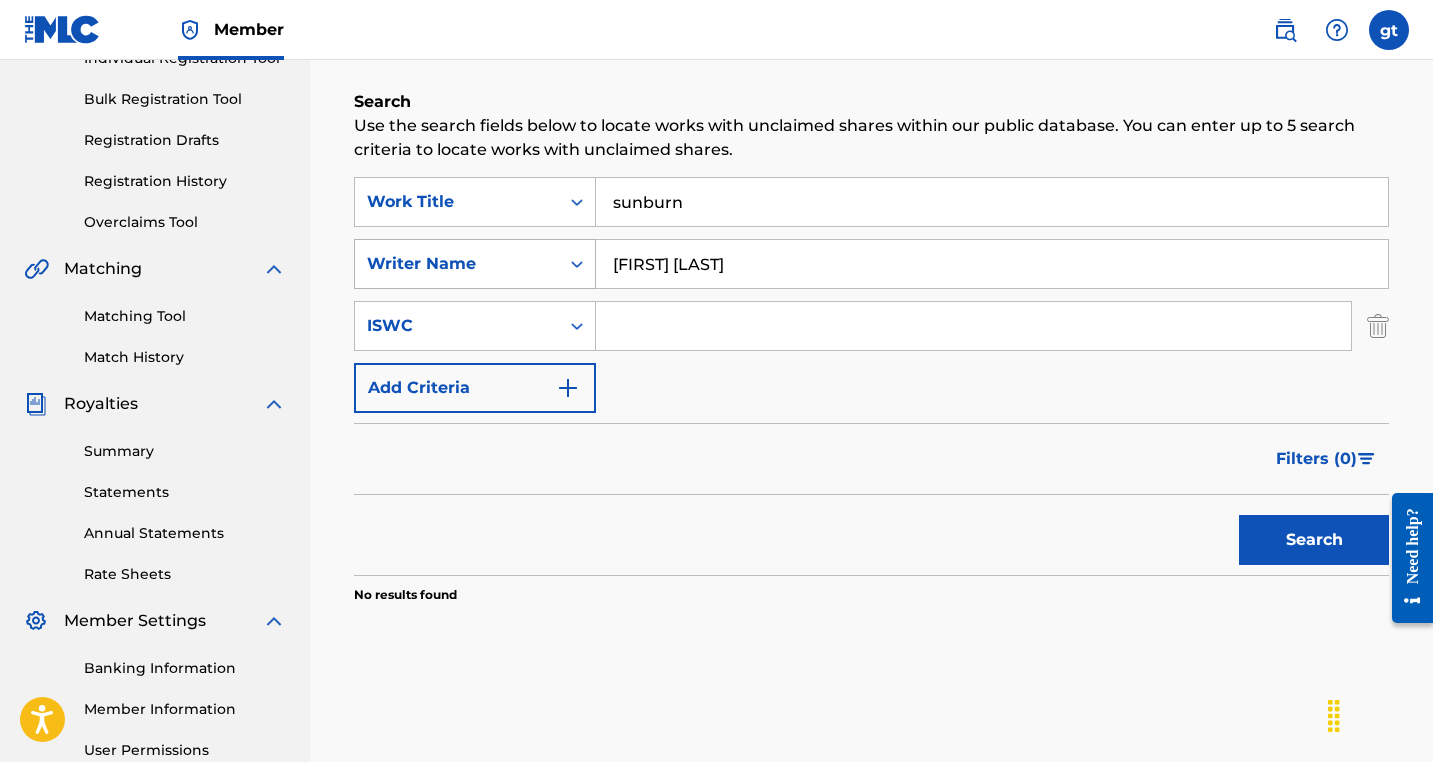 drag, startPoint x: 748, startPoint y: 270, endPoint x: 468, endPoint y: 266, distance: 280.02856 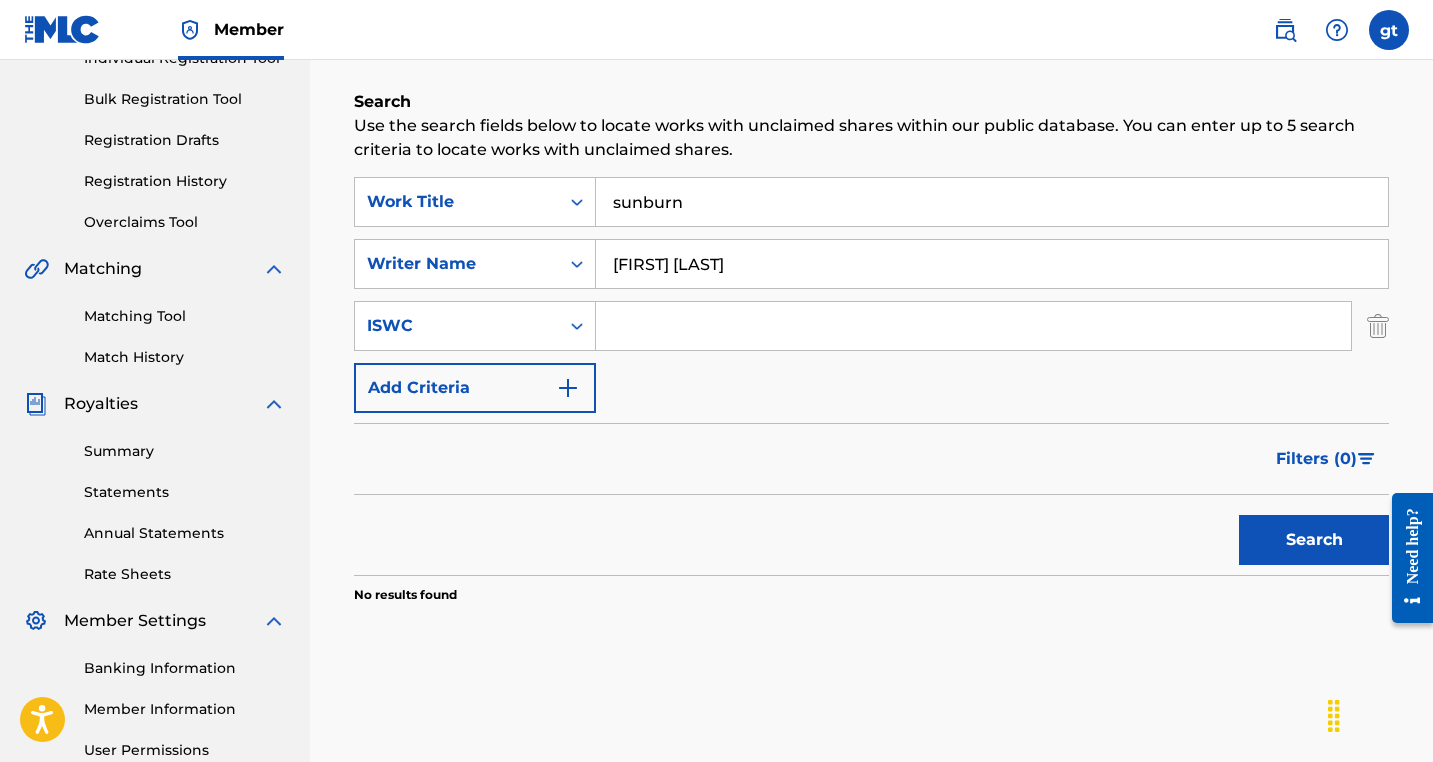 type on "[FIRST] [LAST]" 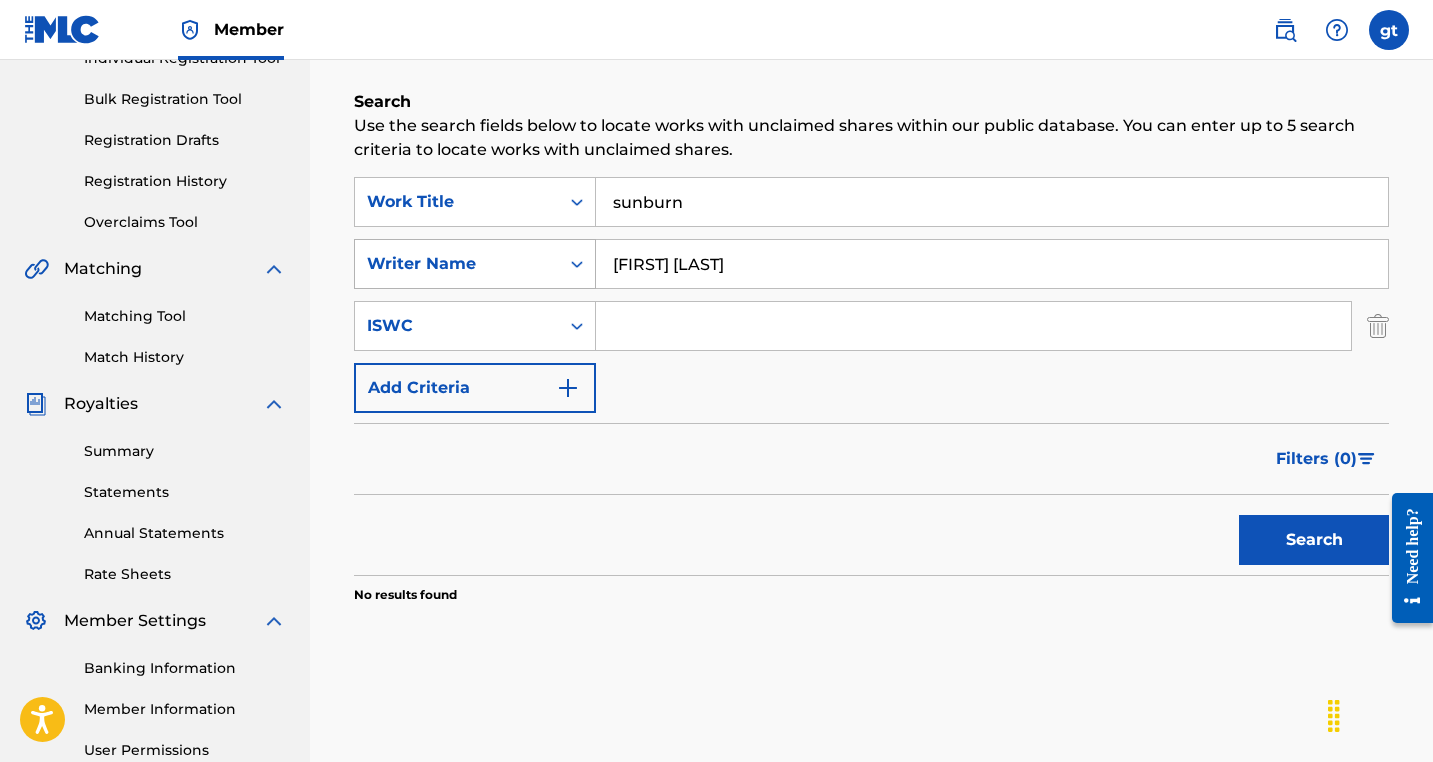 drag, startPoint x: 748, startPoint y: 268, endPoint x: 413, endPoint y: 244, distance: 335.8586 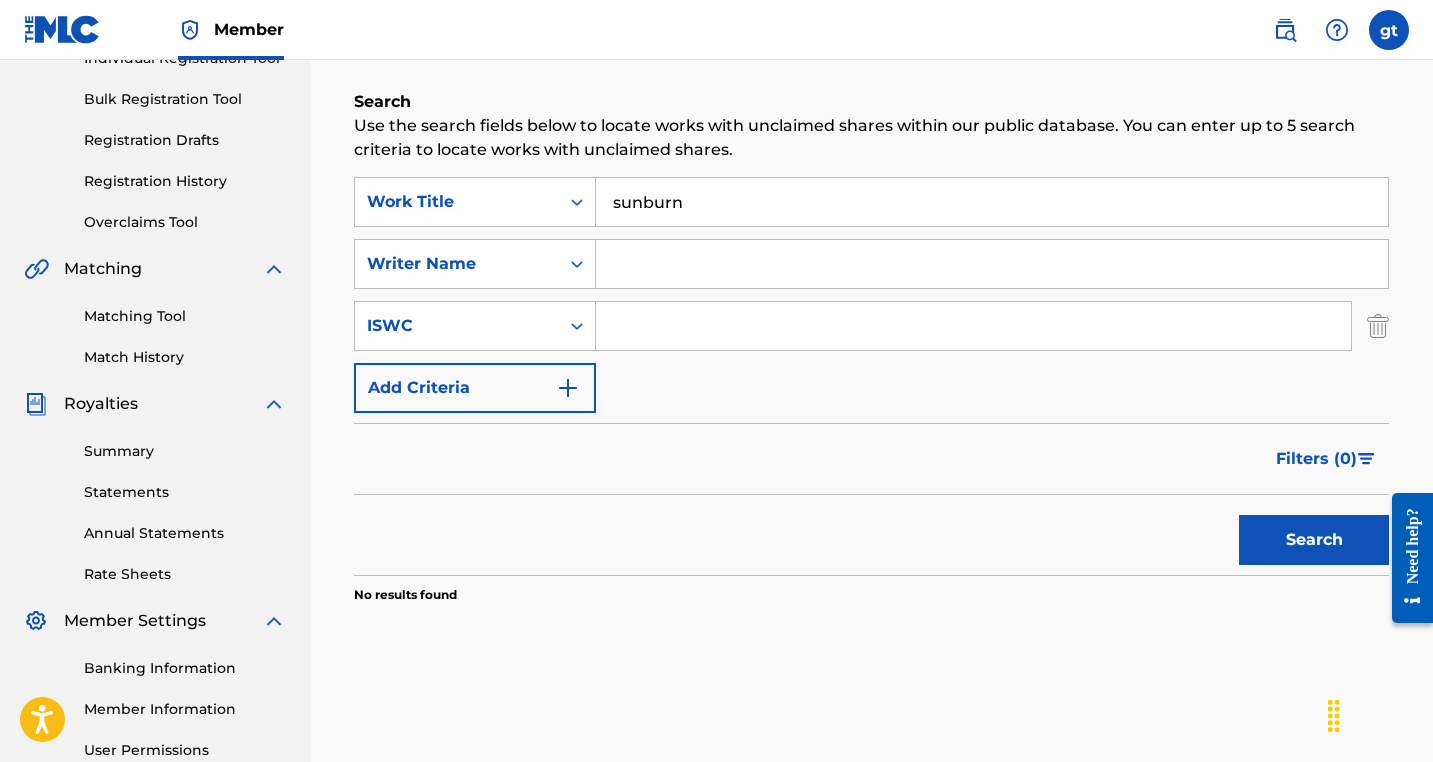 type 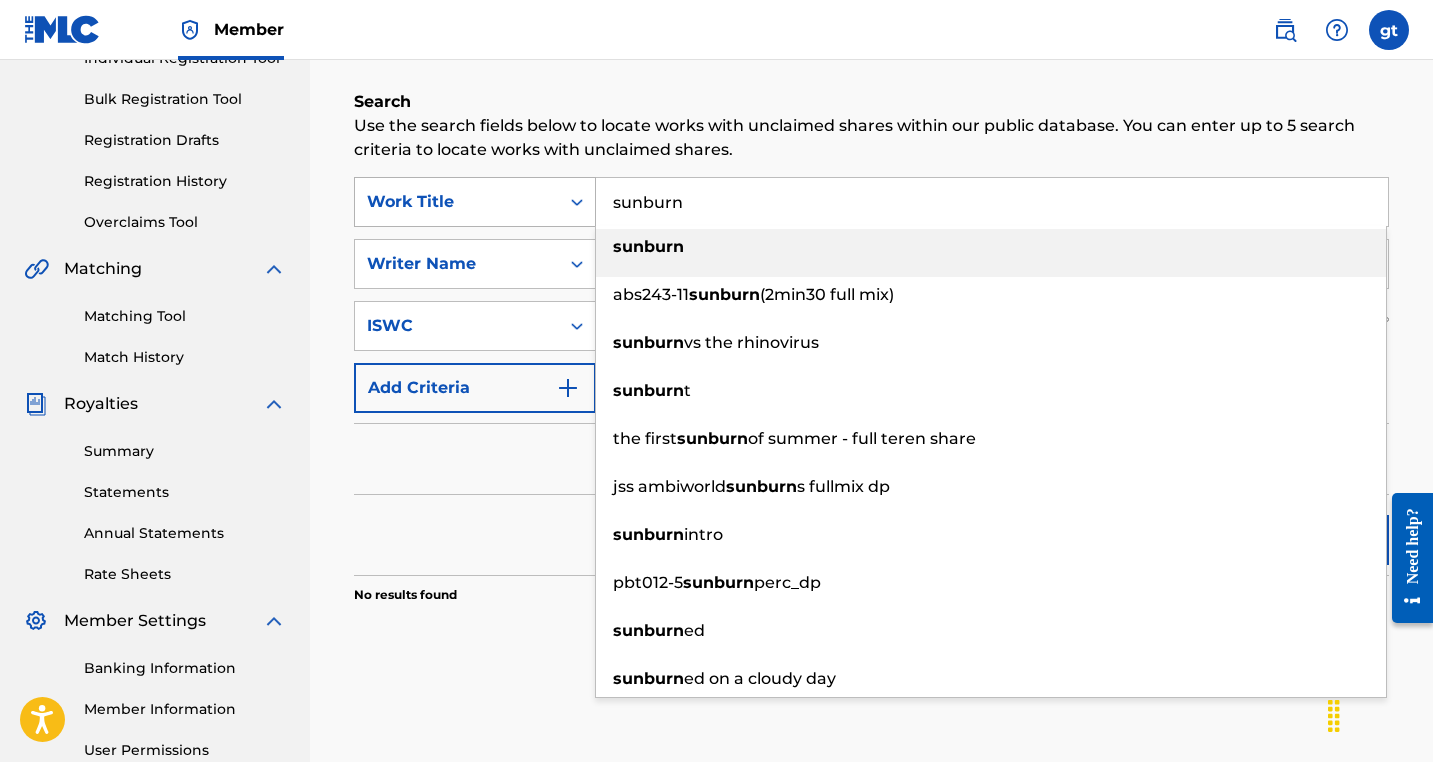 drag, startPoint x: 708, startPoint y: 212, endPoint x: 482, endPoint y: 197, distance: 226.49724 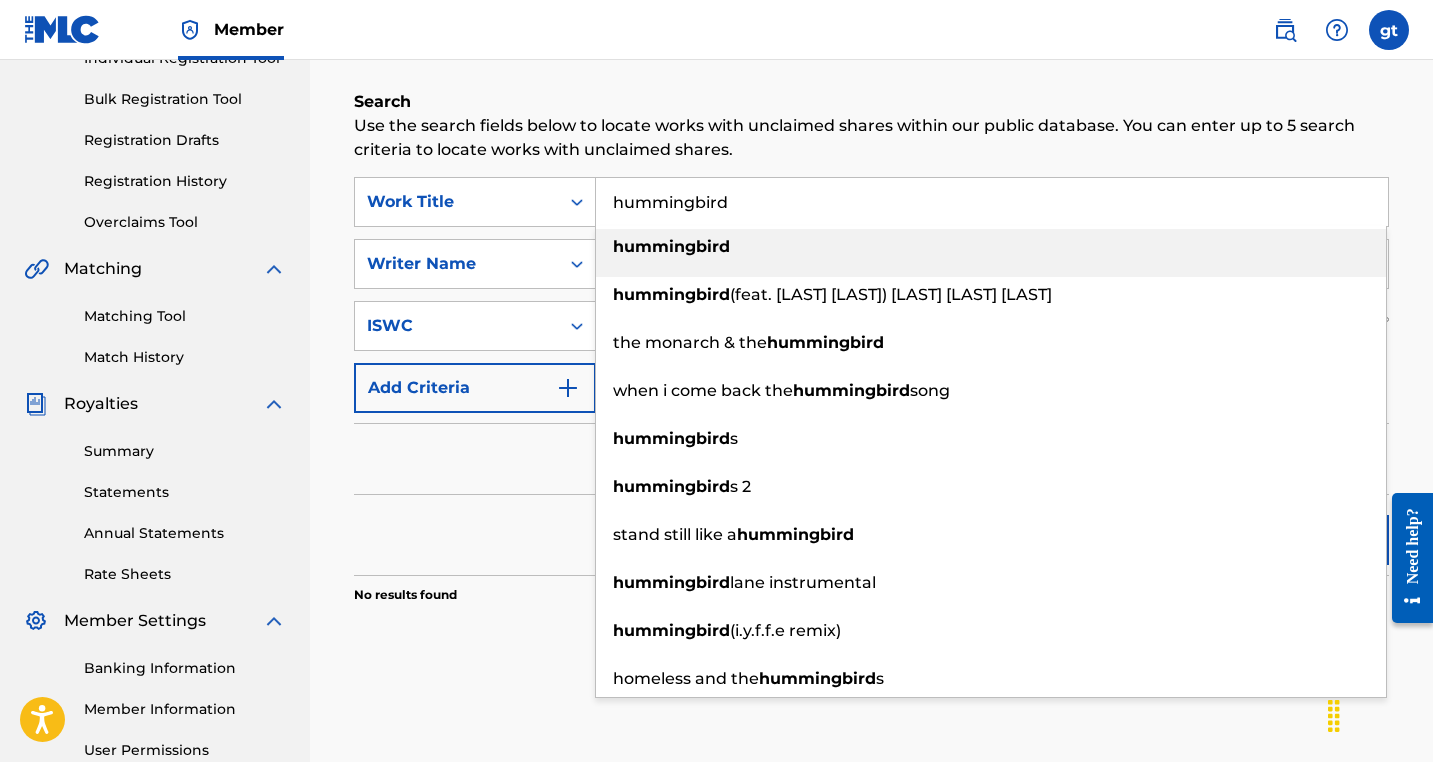 type on "hummingbird" 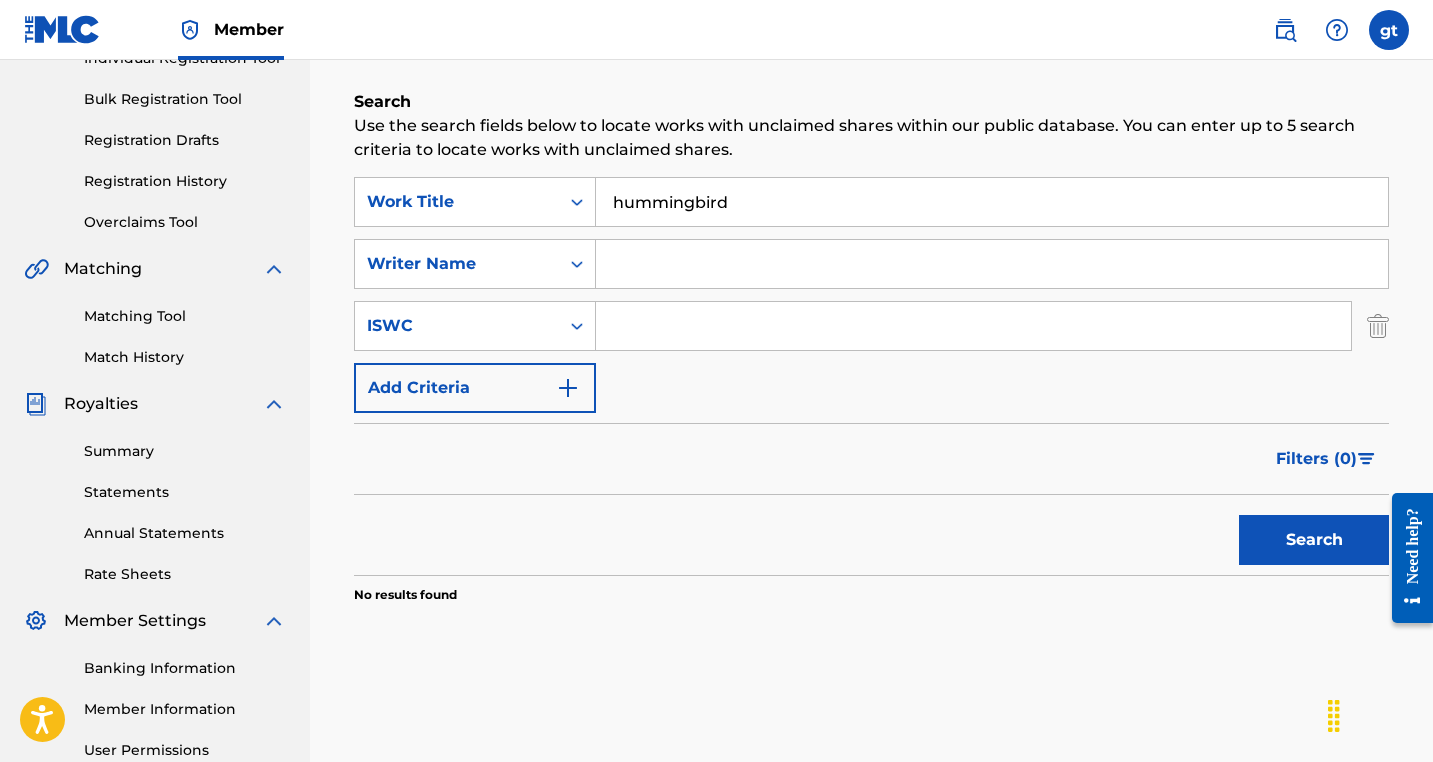 click at bounding box center [992, 264] 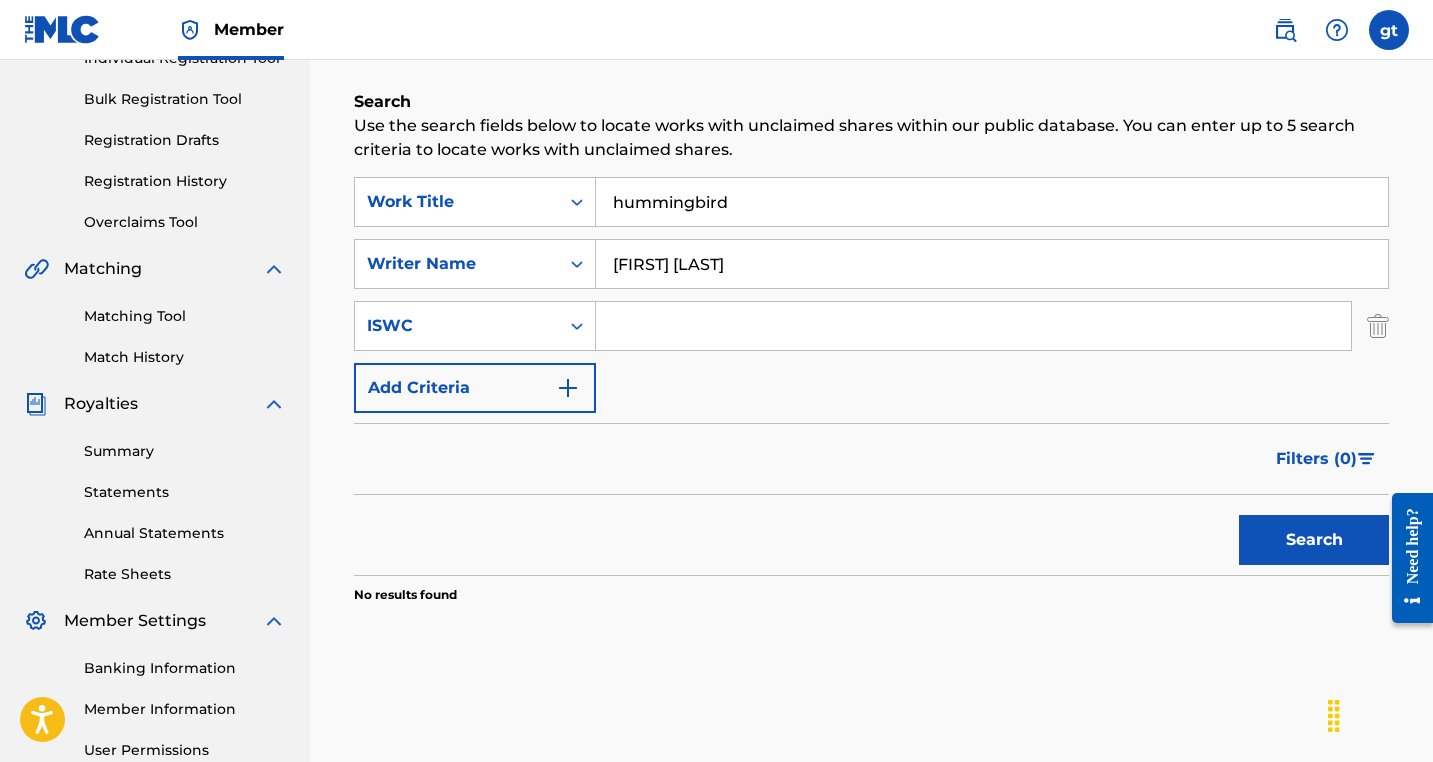 click on "Search" at bounding box center (1314, 540) 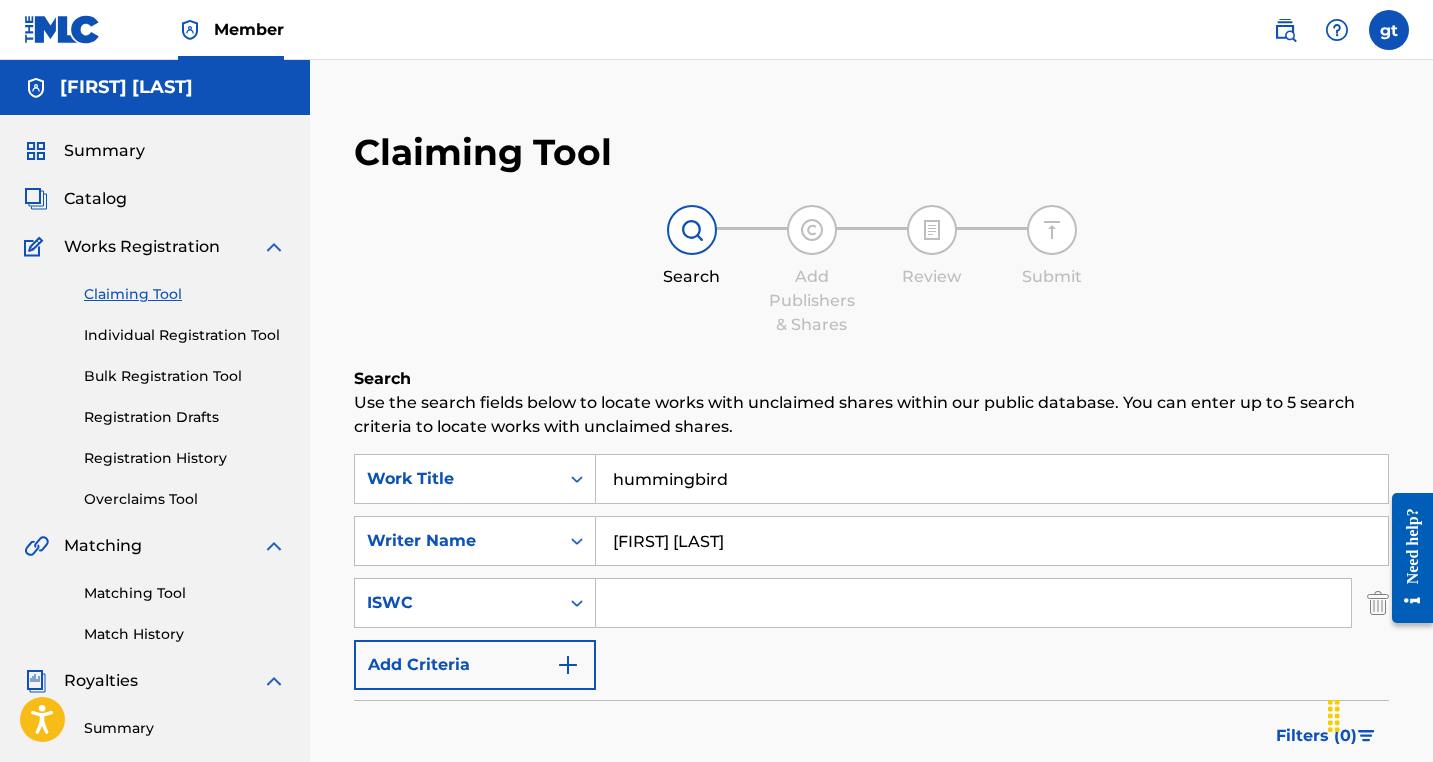 scroll, scrollTop: 0, scrollLeft: 0, axis: both 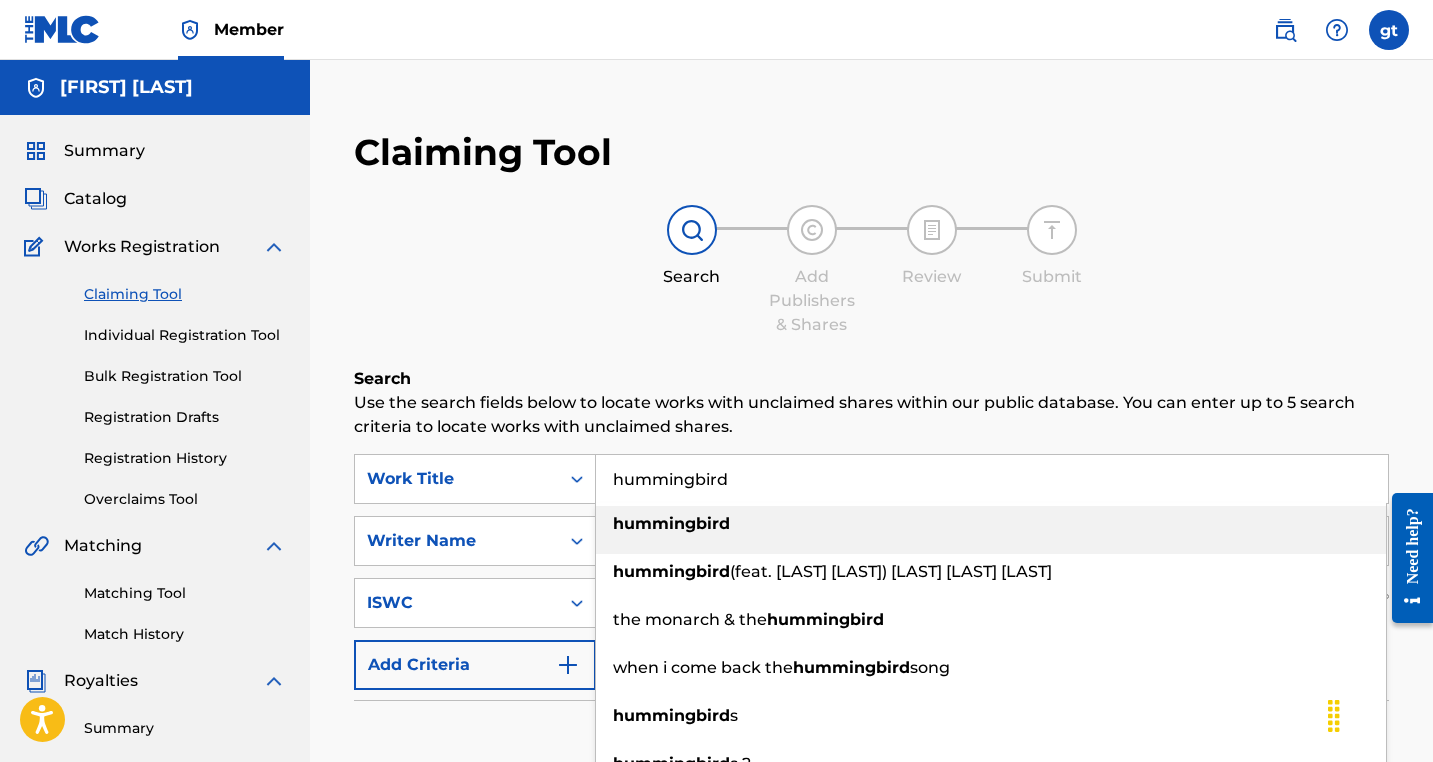 click on "hummingbird" at bounding box center (992, 479) 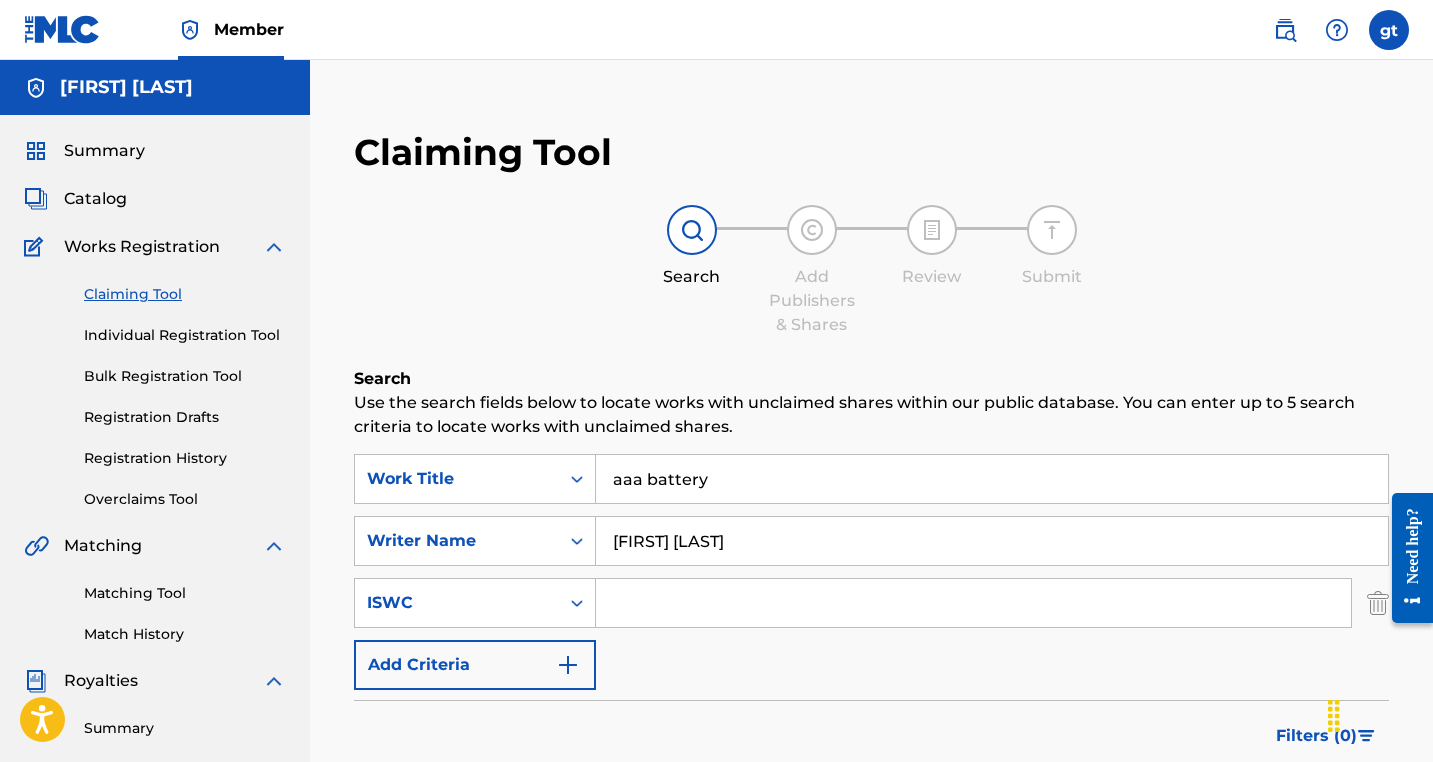 click on "aaa battery" at bounding box center (992, 479) 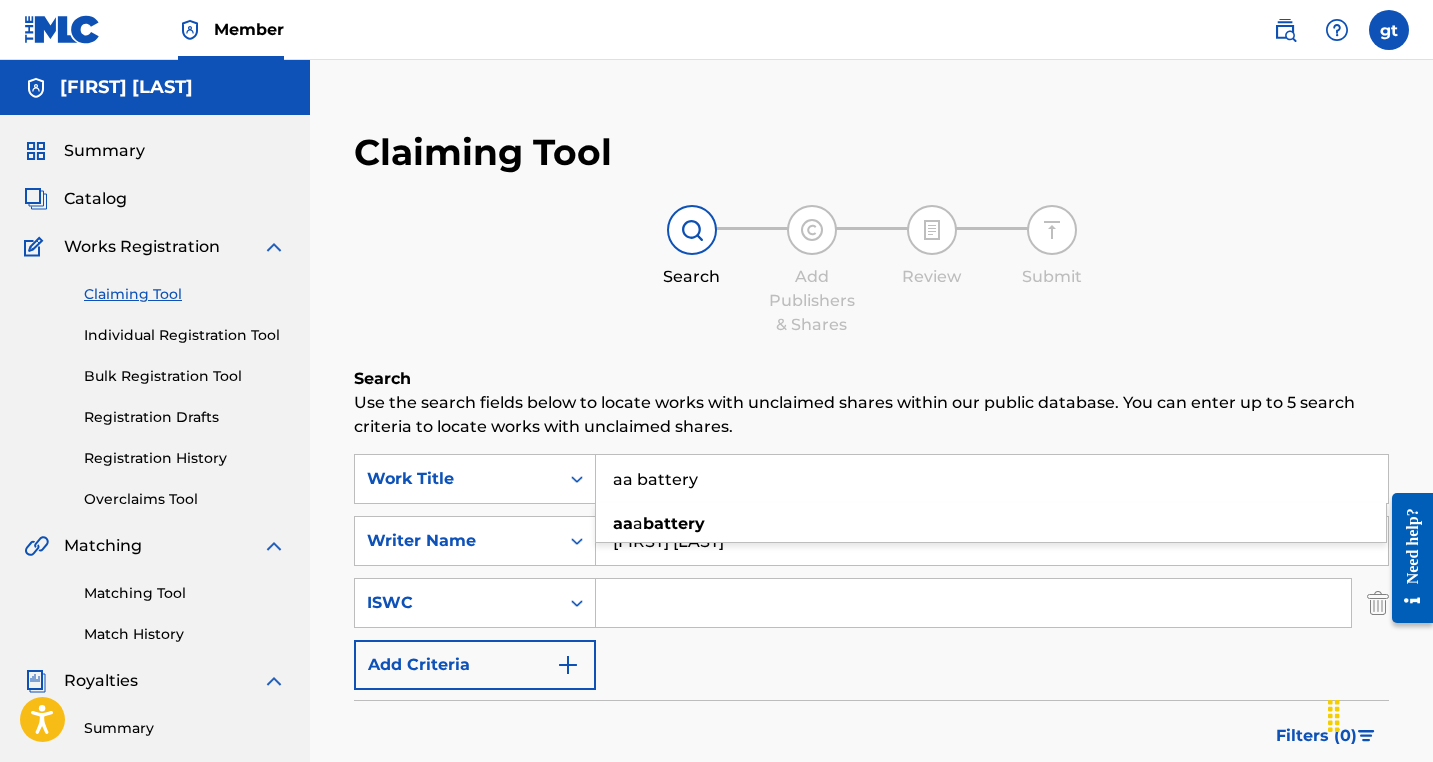 click on "Search" at bounding box center [871, 379] 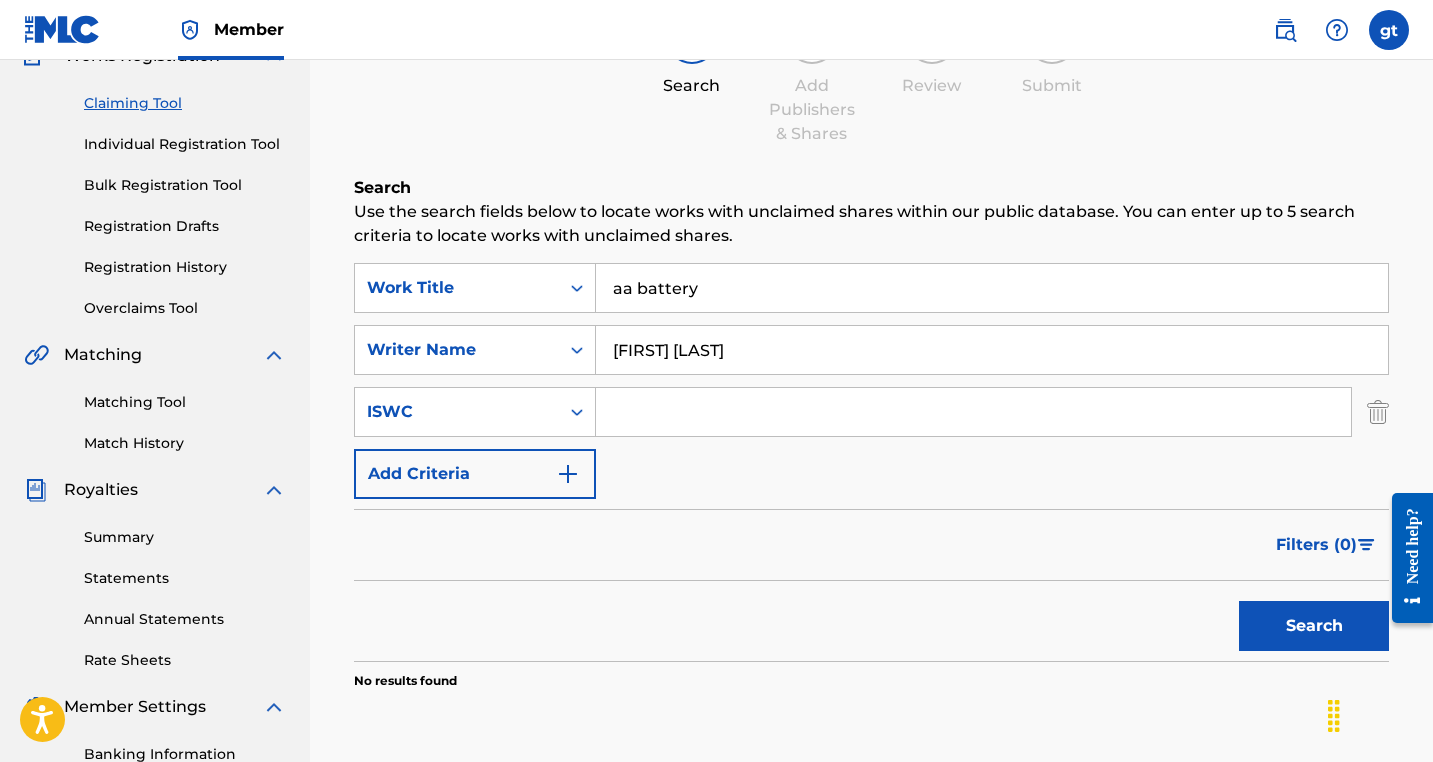 scroll, scrollTop: 193, scrollLeft: 0, axis: vertical 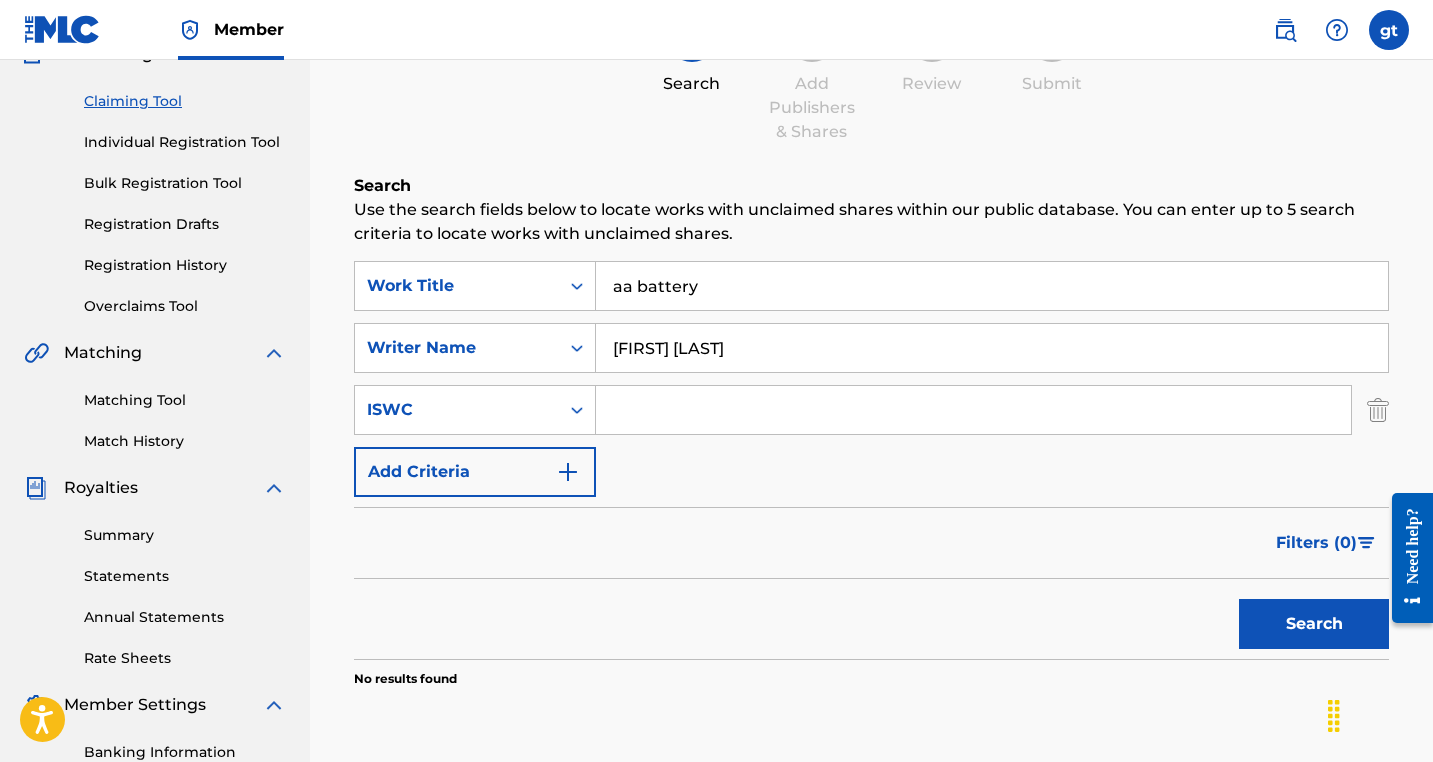 click on "Search" at bounding box center (1314, 624) 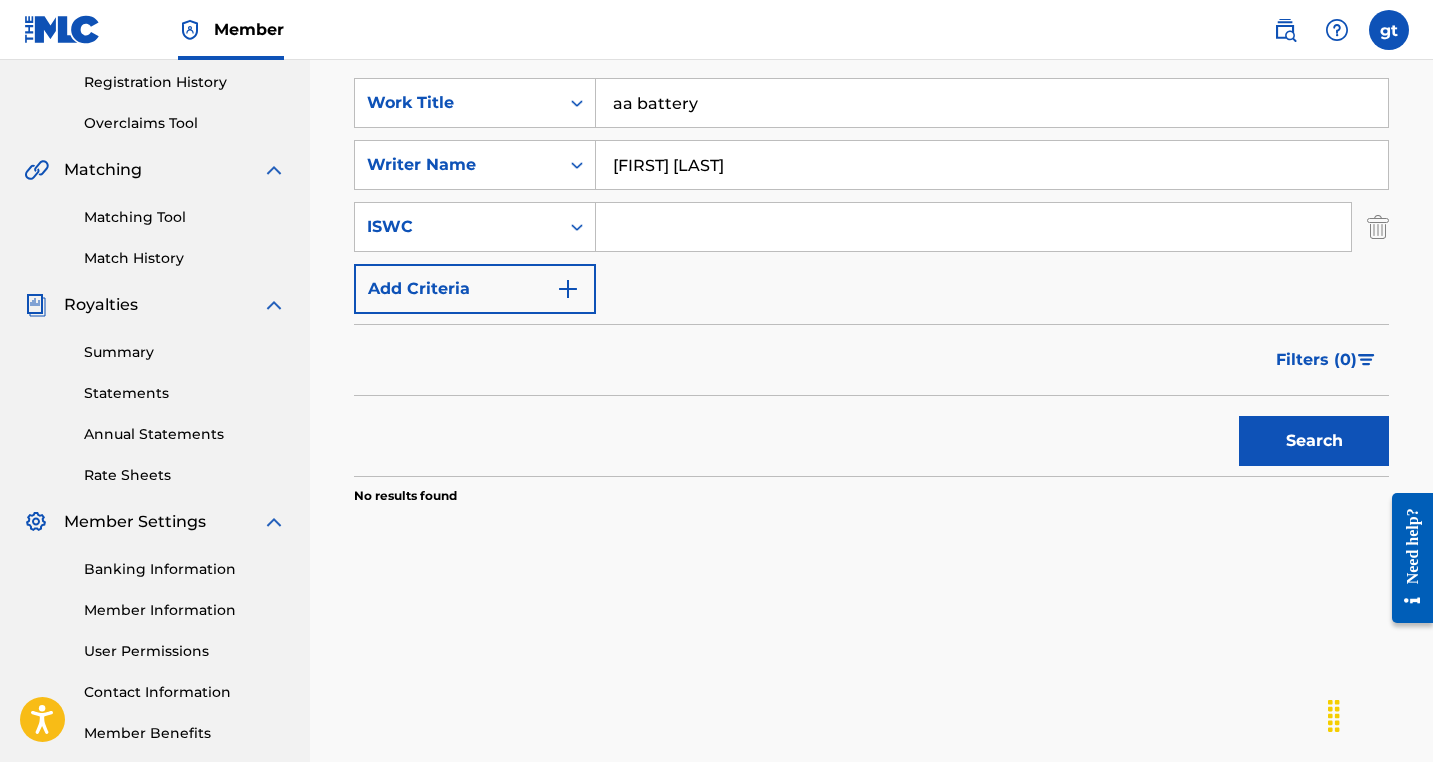 scroll, scrollTop: 386, scrollLeft: 0, axis: vertical 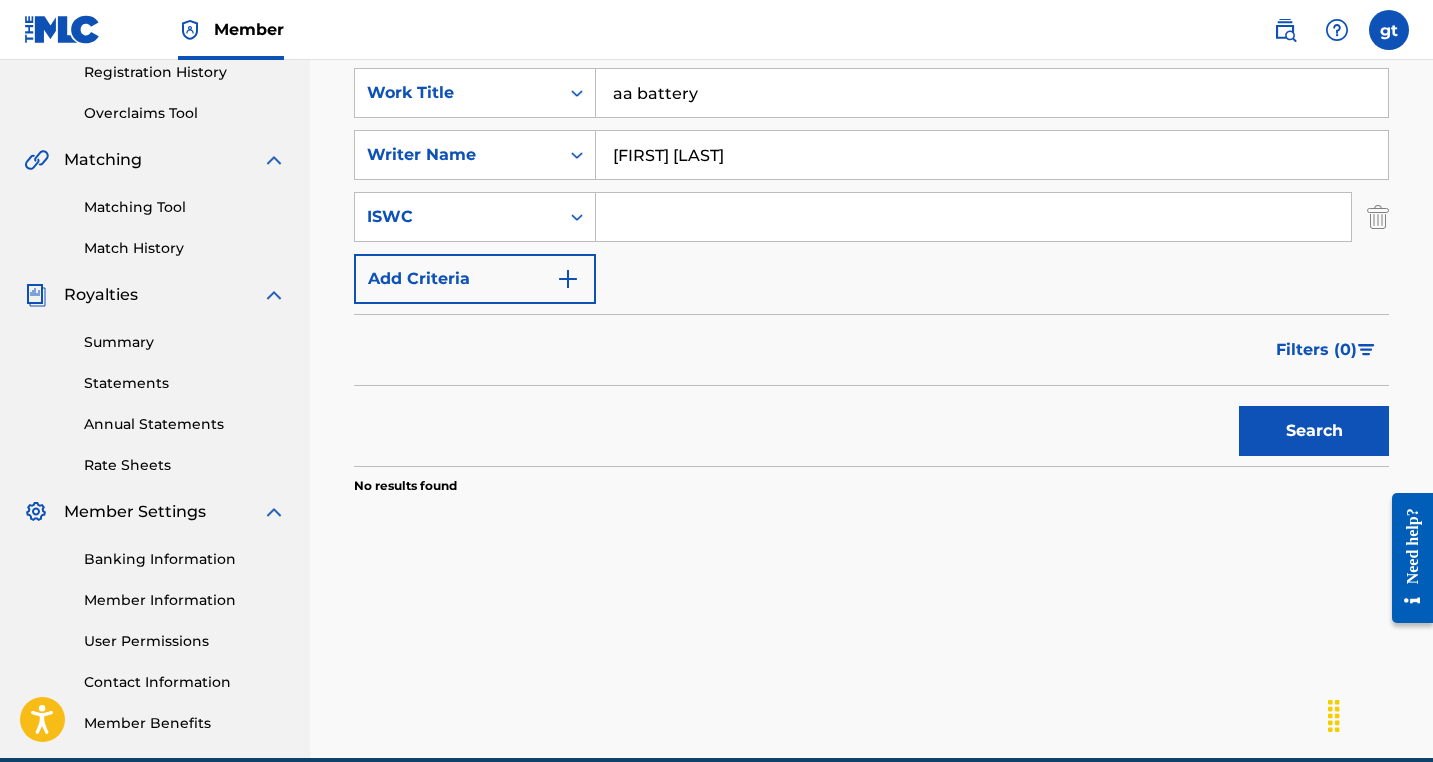 click on "aa battery" at bounding box center [992, 93] 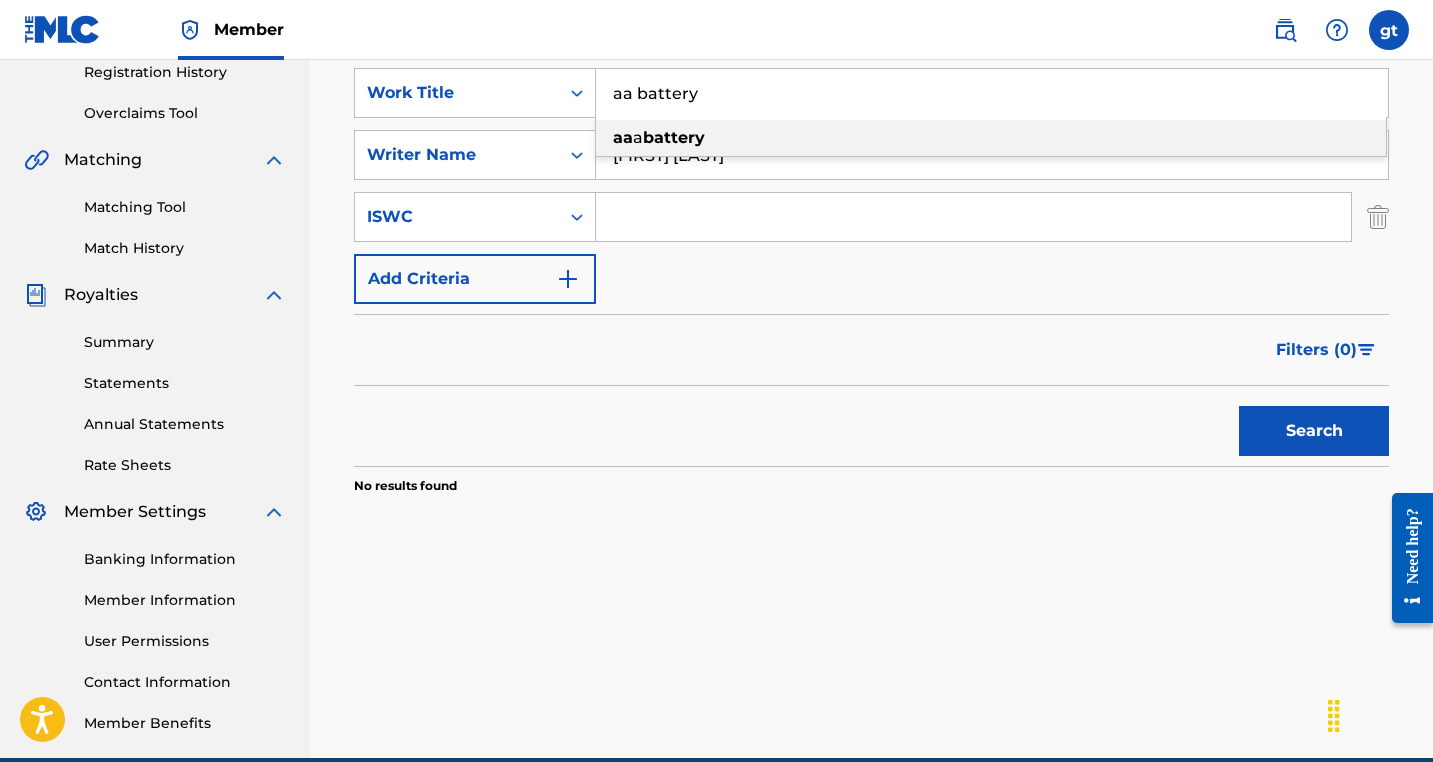 click on "aa battery" at bounding box center (992, 93) 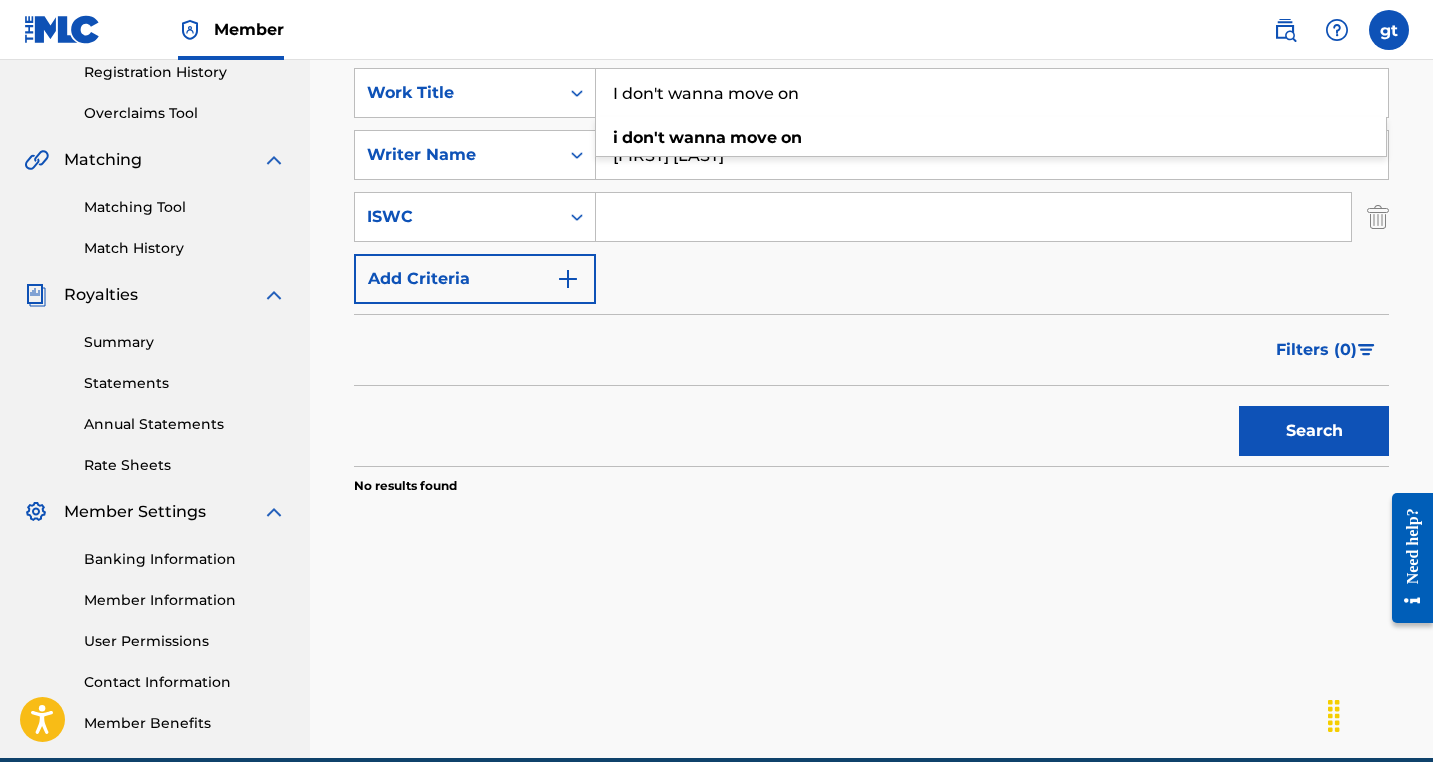 type on "I don't wanna move on" 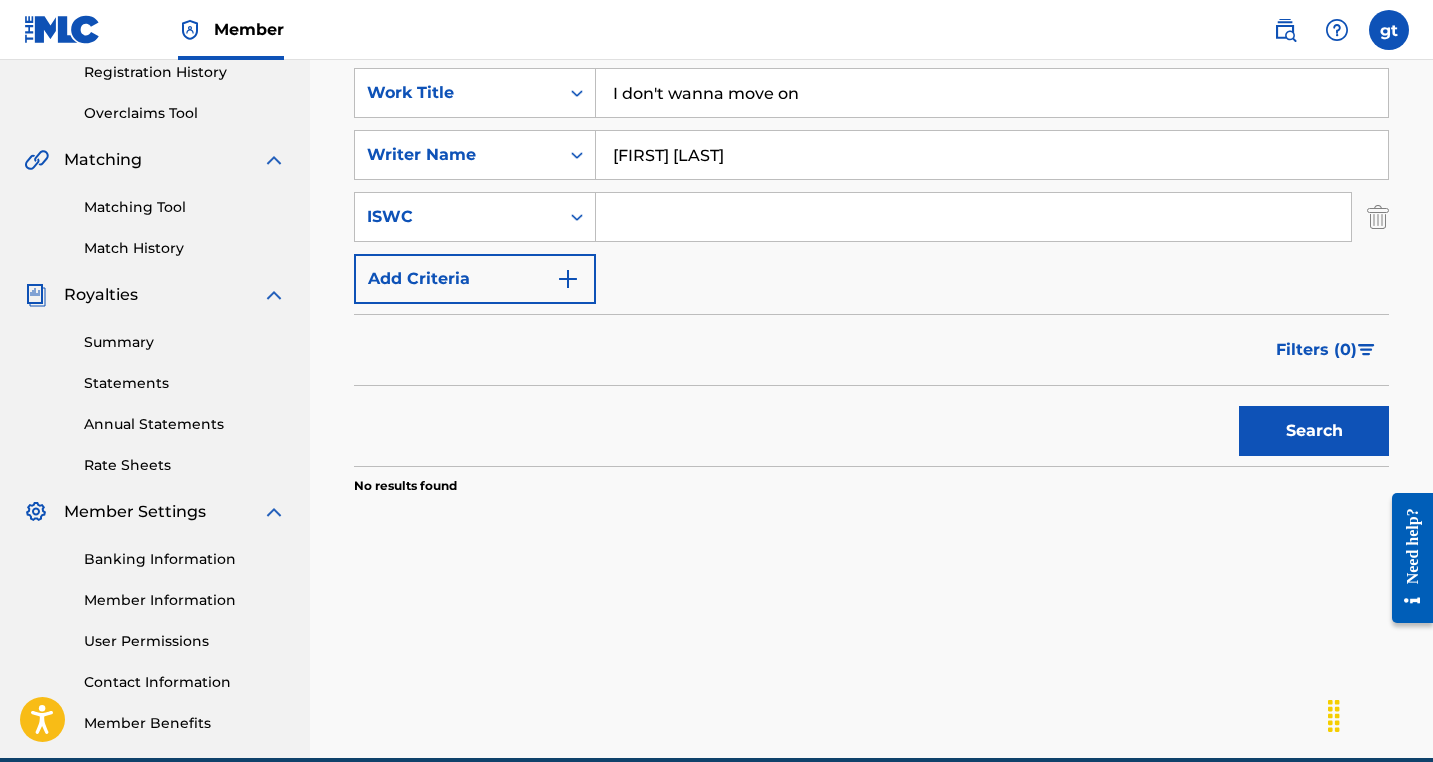 click on "Search" at bounding box center (1314, 431) 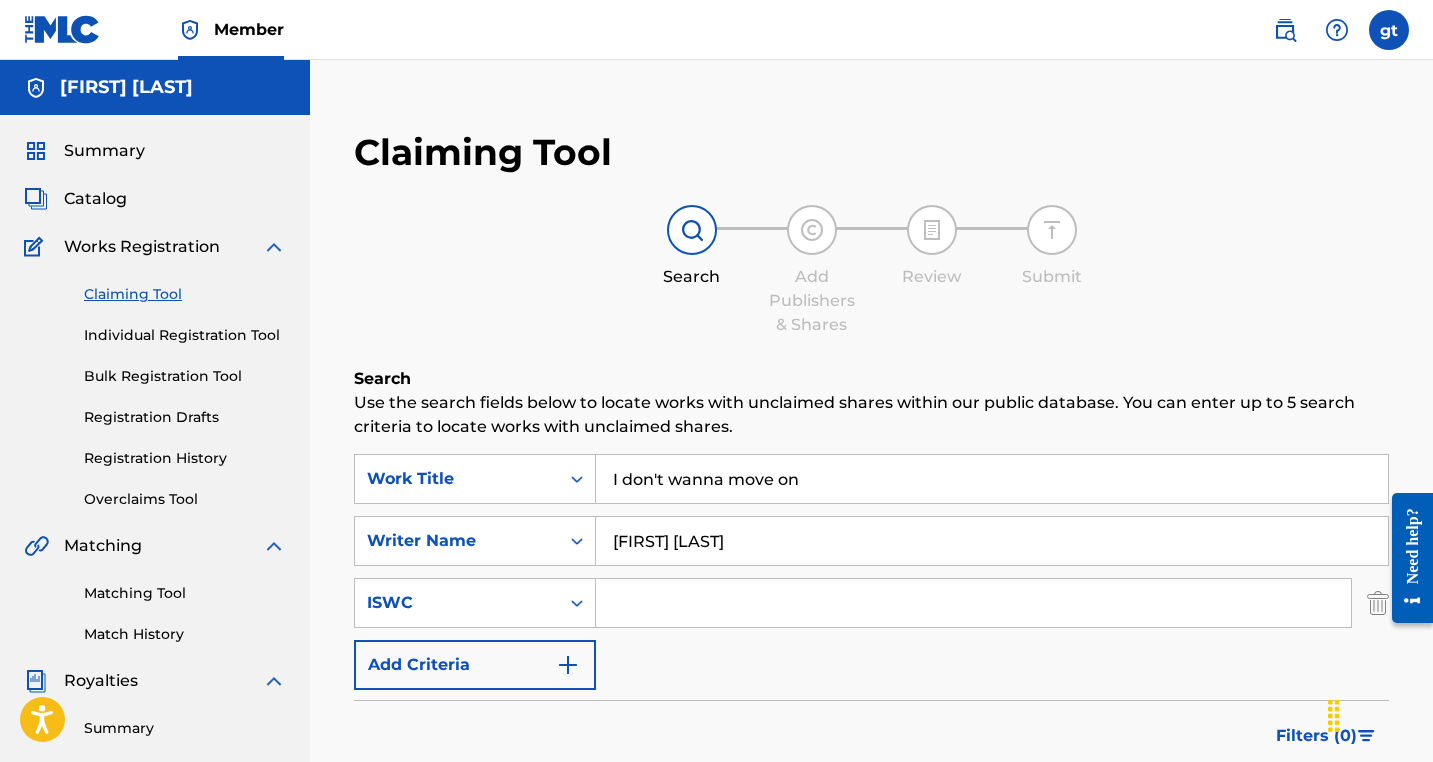 scroll, scrollTop: 0, scrollLeft: 0, axis: both 